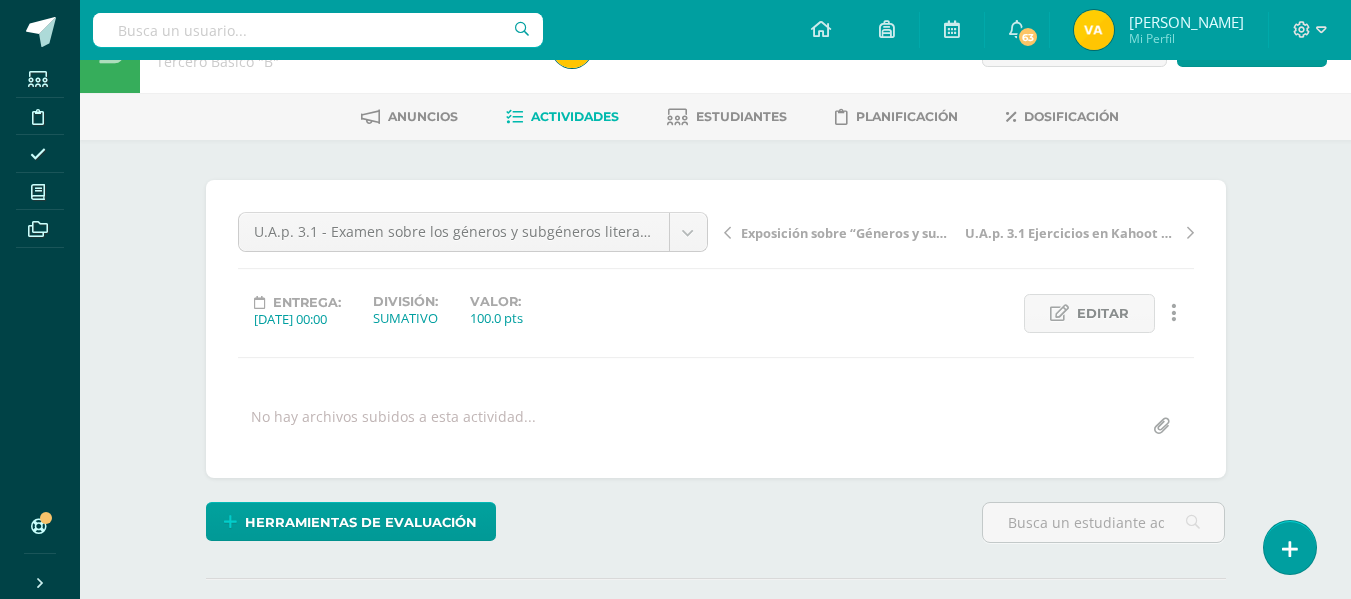 scroll, scrollTop: 0, scrollLeft: 0, axis: both 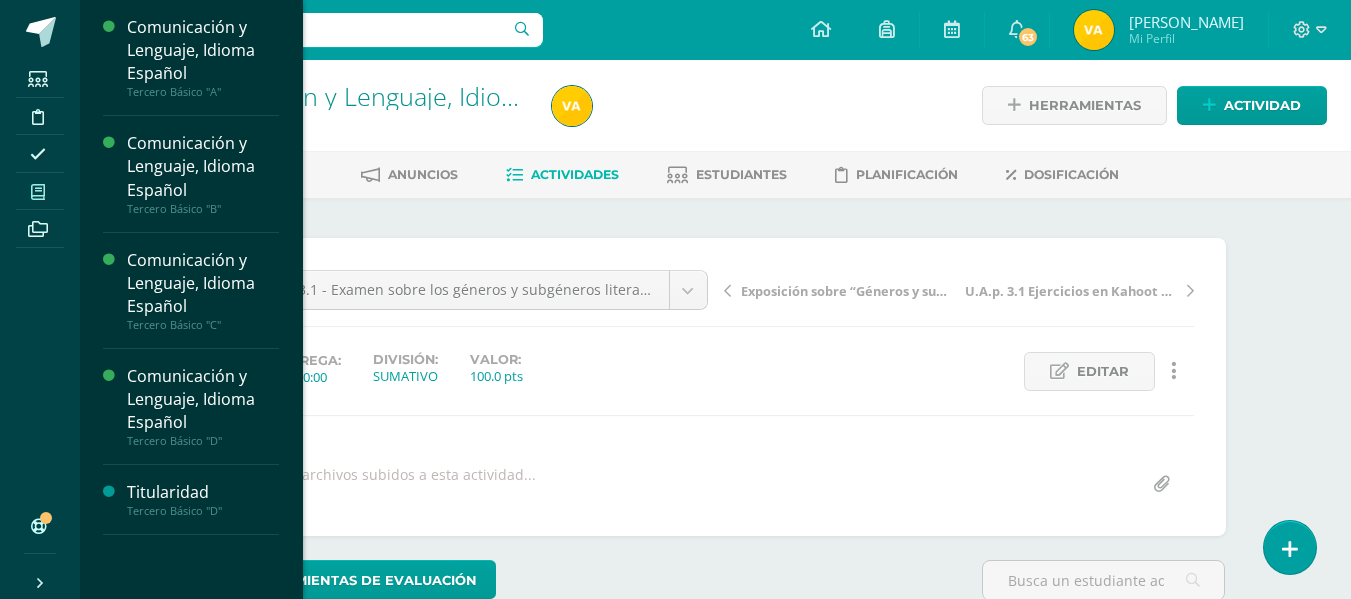 click at bounding box center [38, 191] 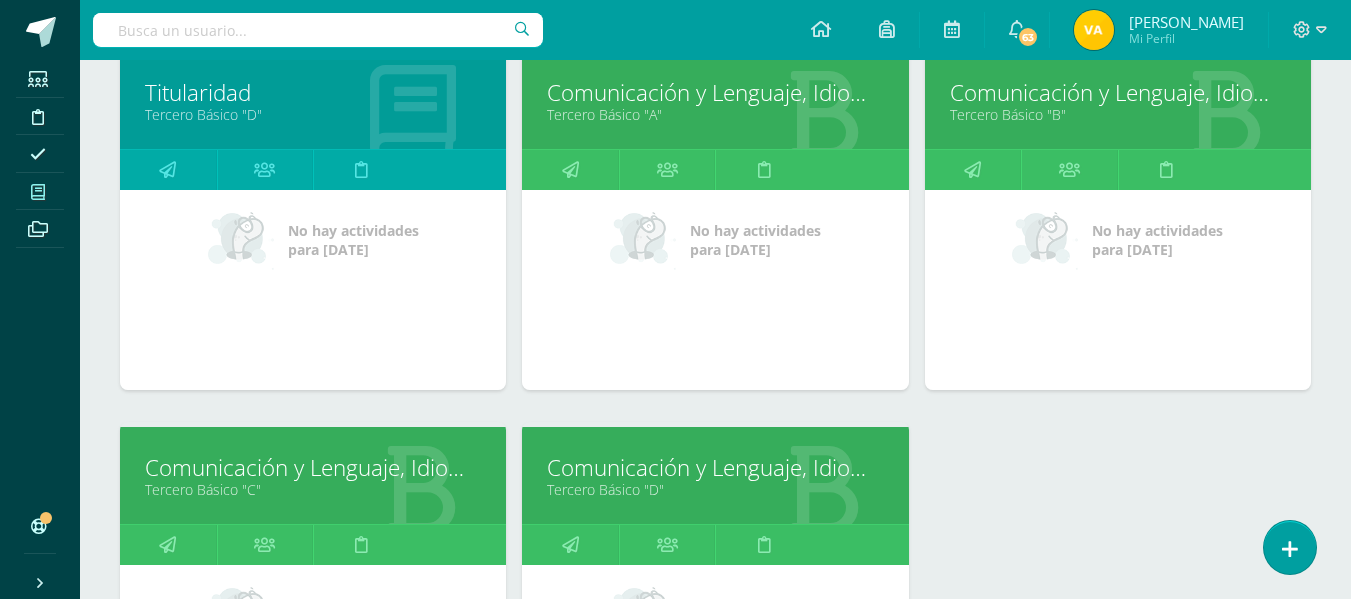 scroll, scrollTop: 400, scrollLeft: 0, axis: vertical 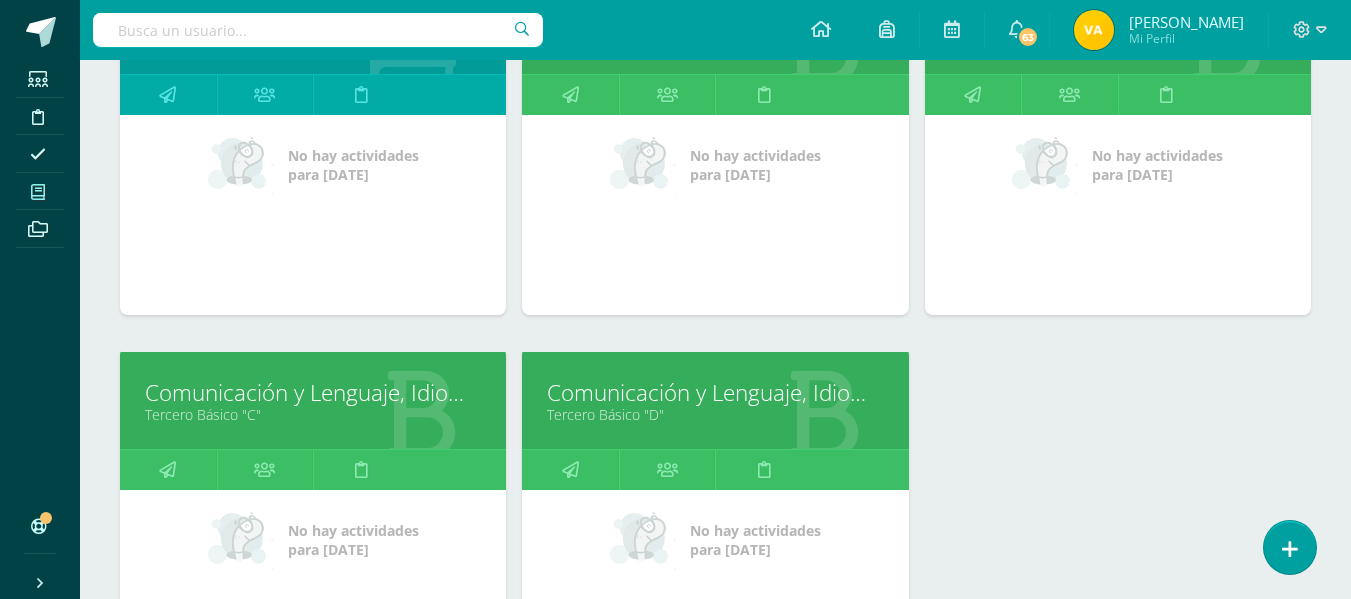 click on "Tercero Básico "D"" at bounding box center (715, 414) 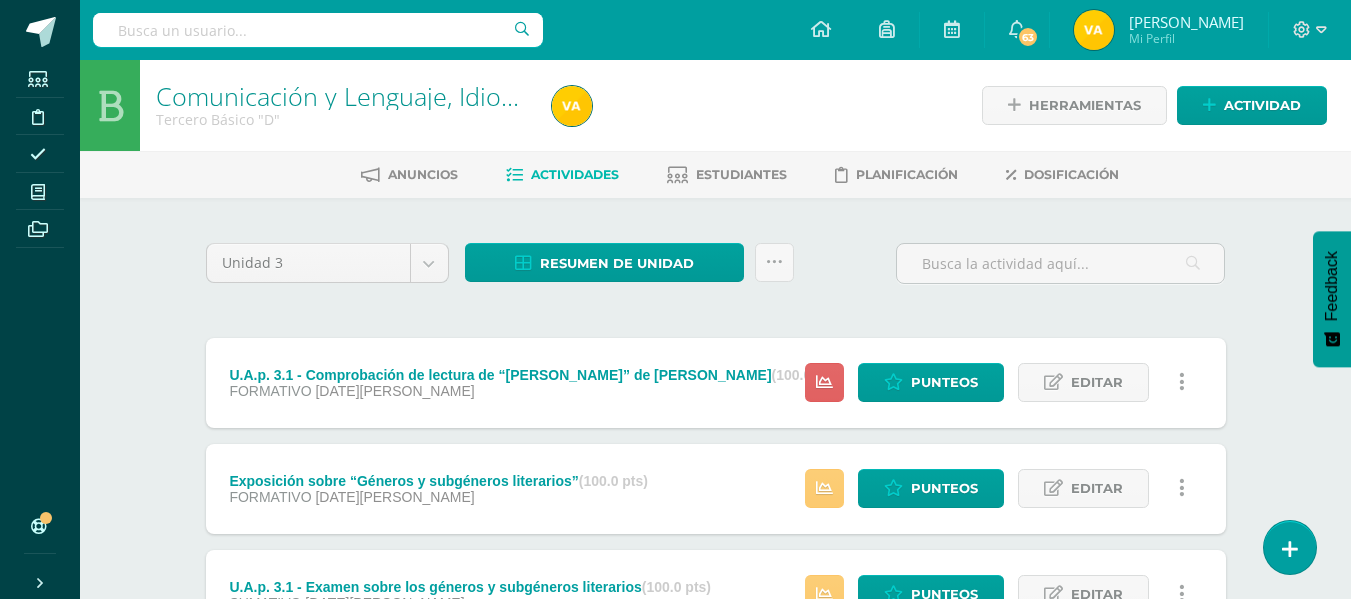 scroll, scrollTop: 0, scrollLeft: 0, axis: both 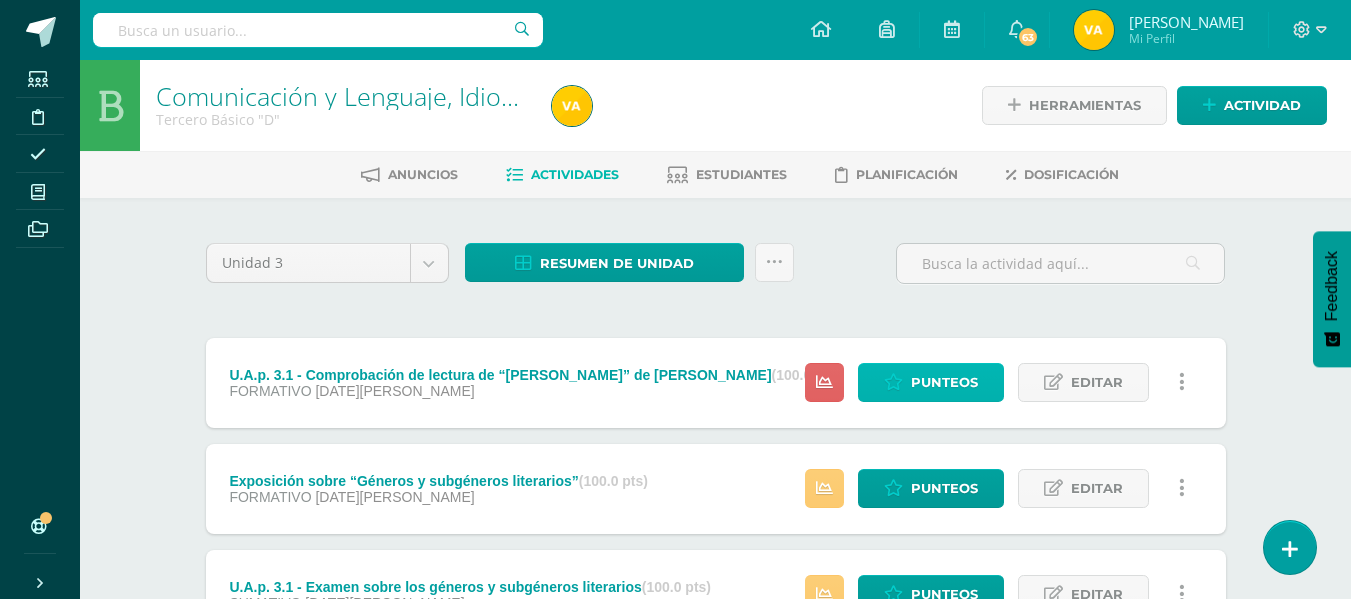 click on "Punteos" at bounding box center [944, 382] 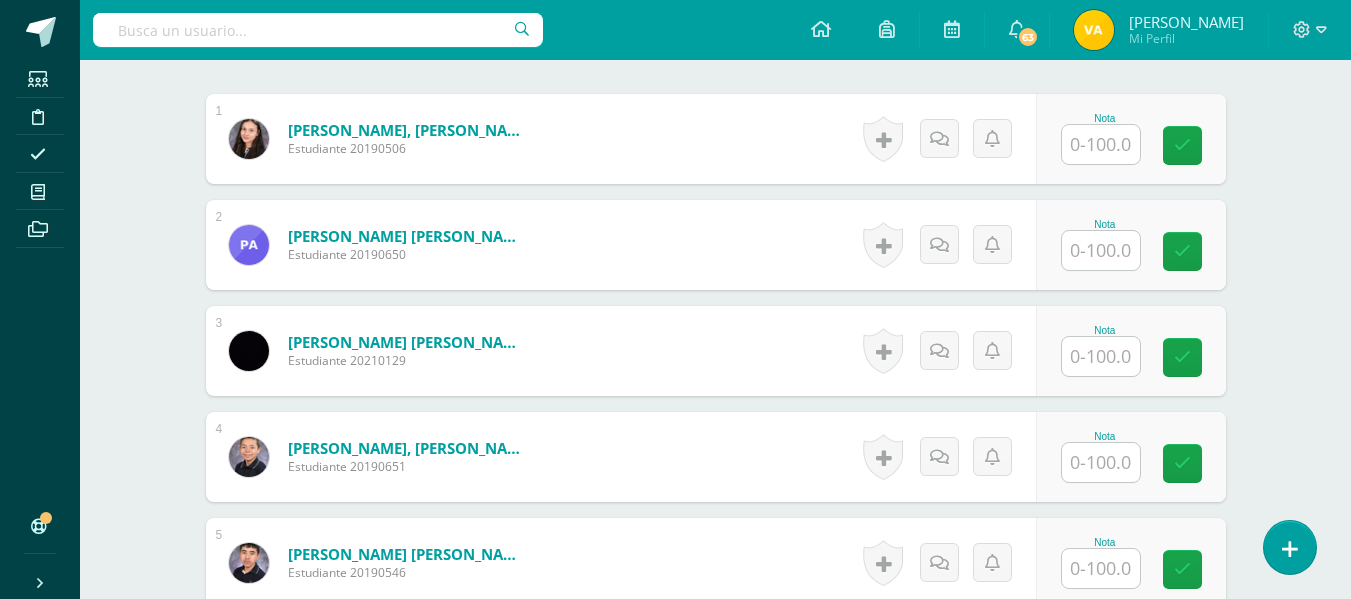scroll, scrollTop: 614, scrollLeft: 0, axis: vertical 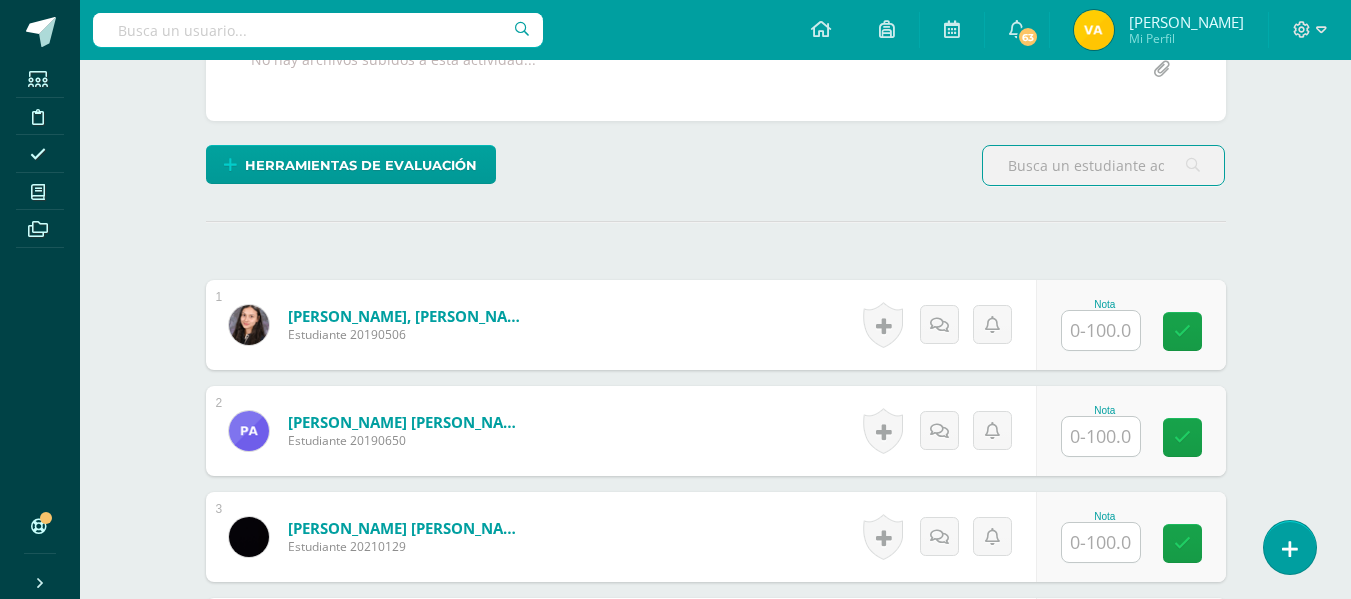 click at bounding box center [1101, 330] 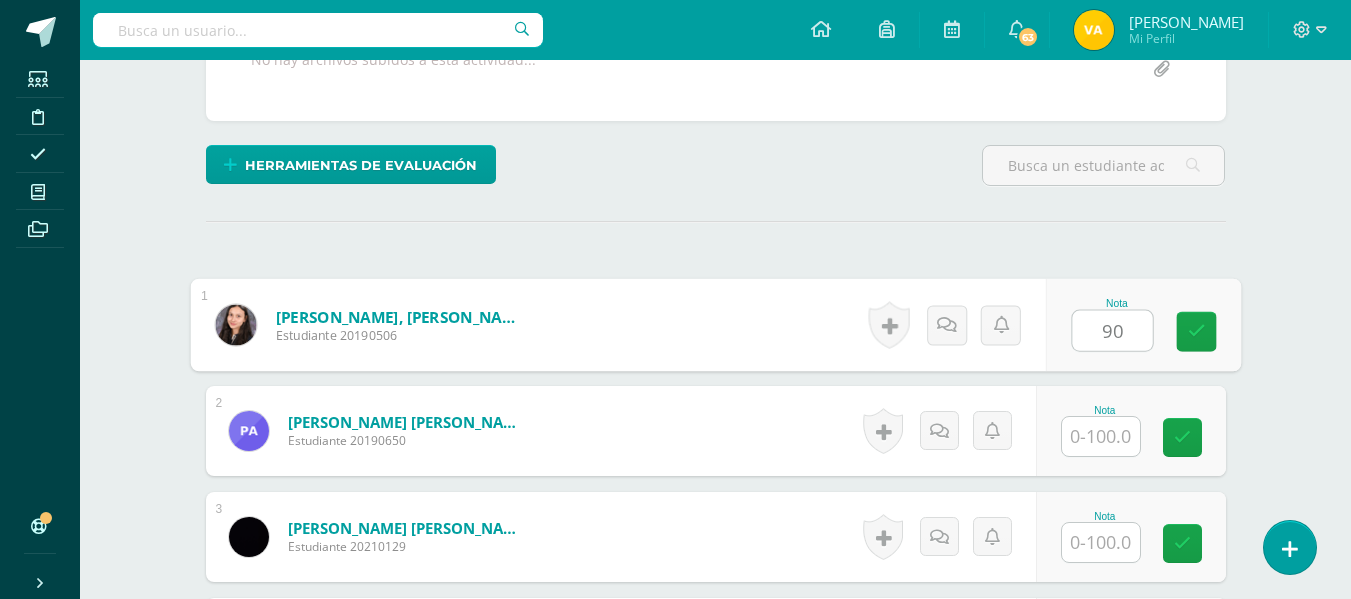 click on "90" at bounding box center (1112, 331) 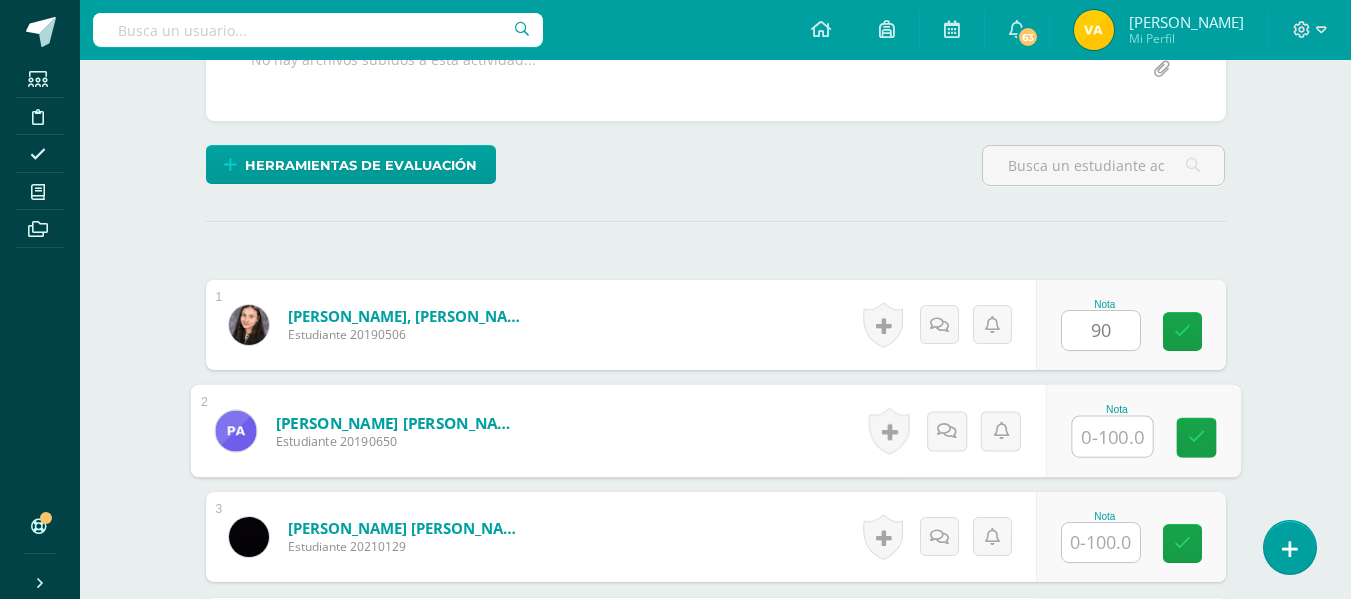 paste on "90" 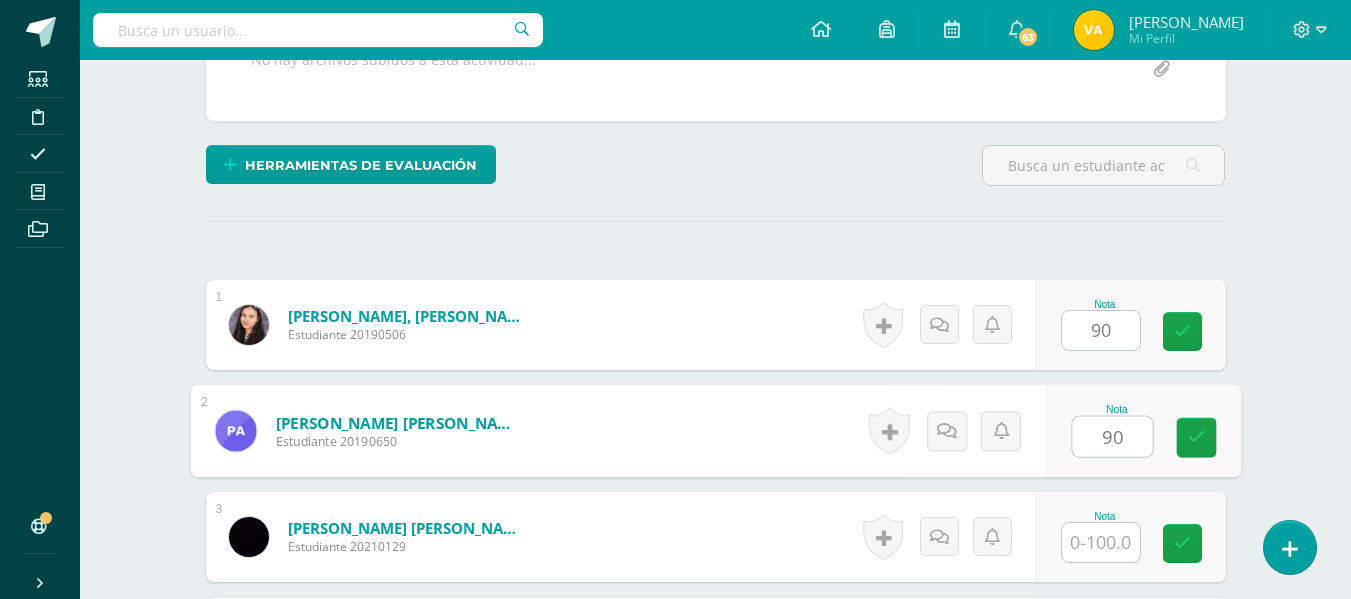 type on "90" 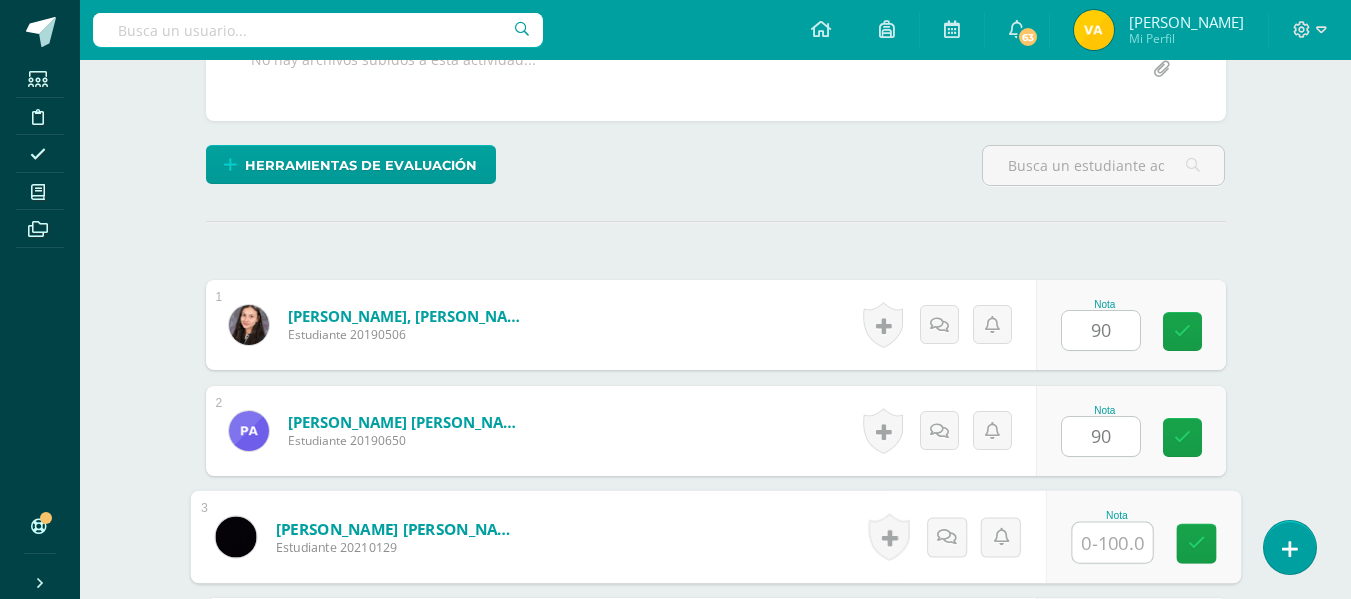 paste on "90" 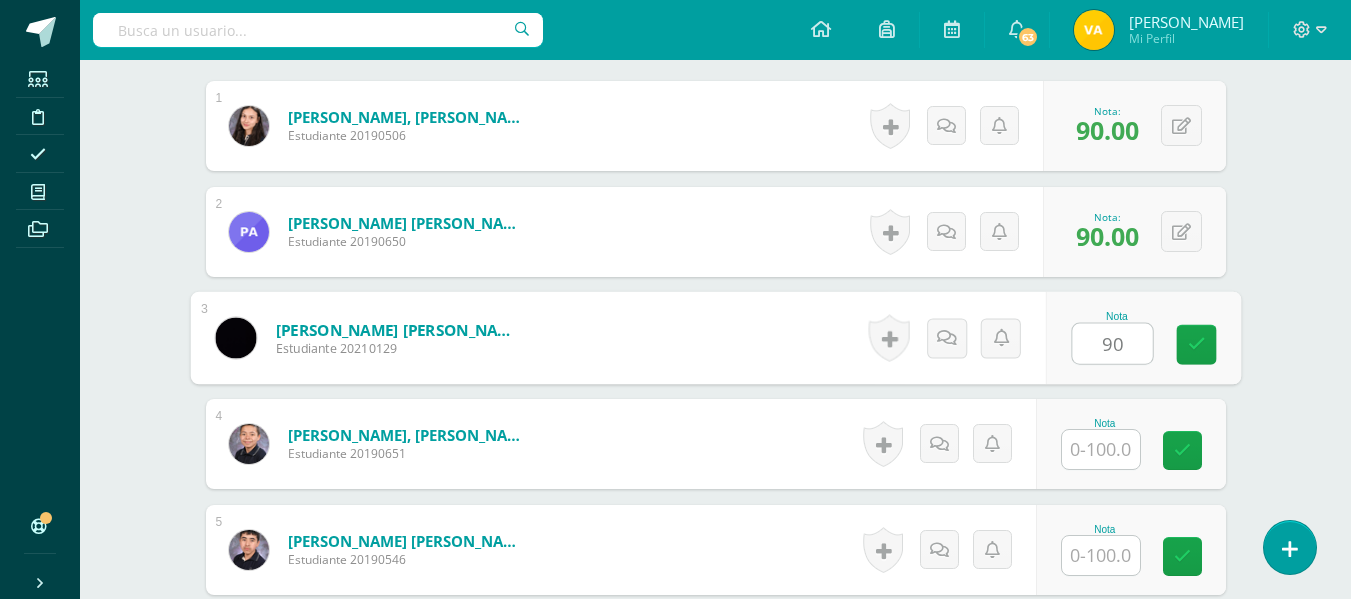 scroll, scrollTop: 615, scrollLeft: 0, axis: vertical 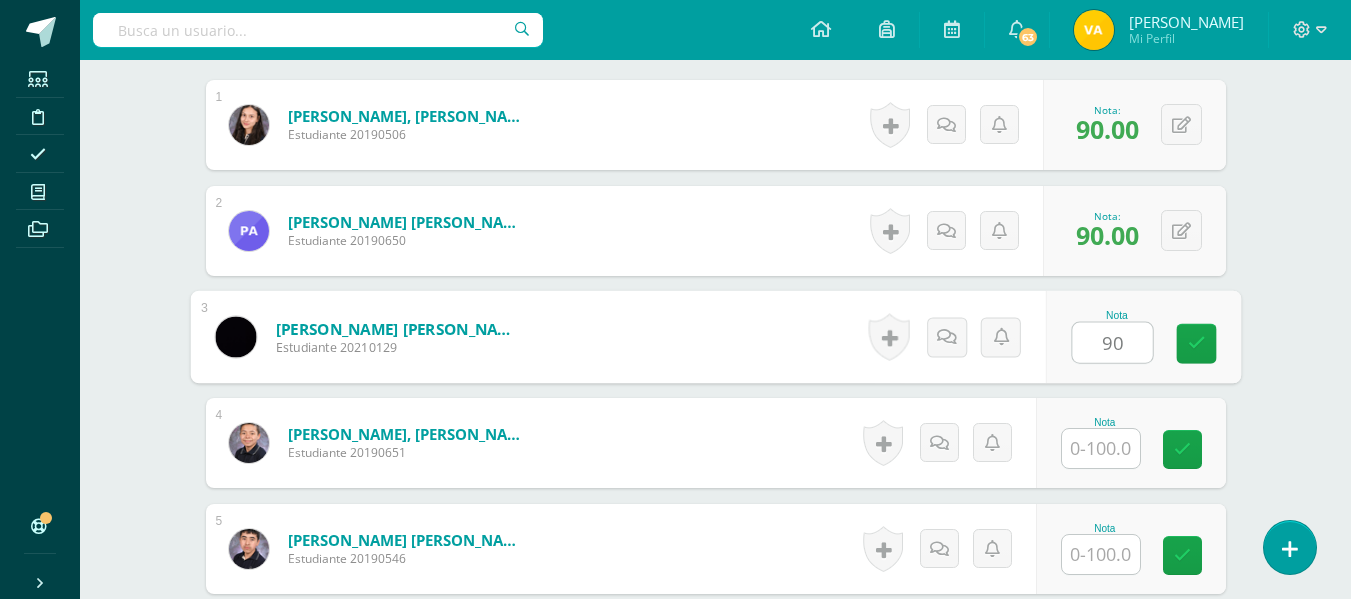 type on "90" 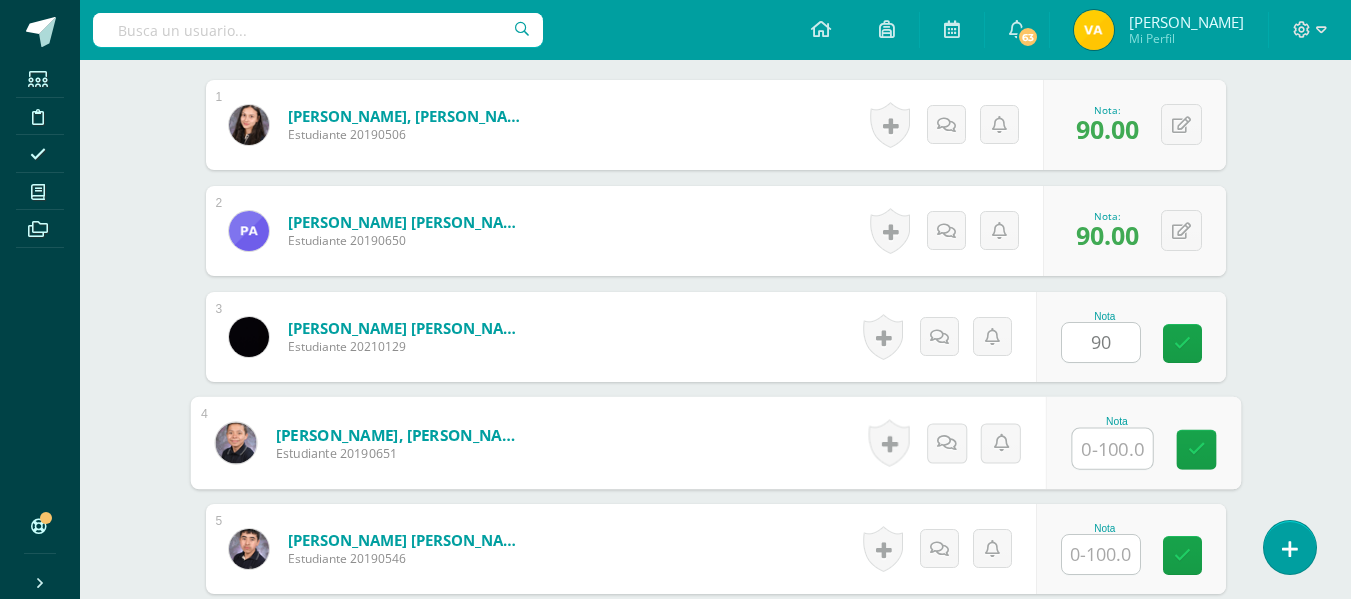 click at bounding box center (1112, 449) 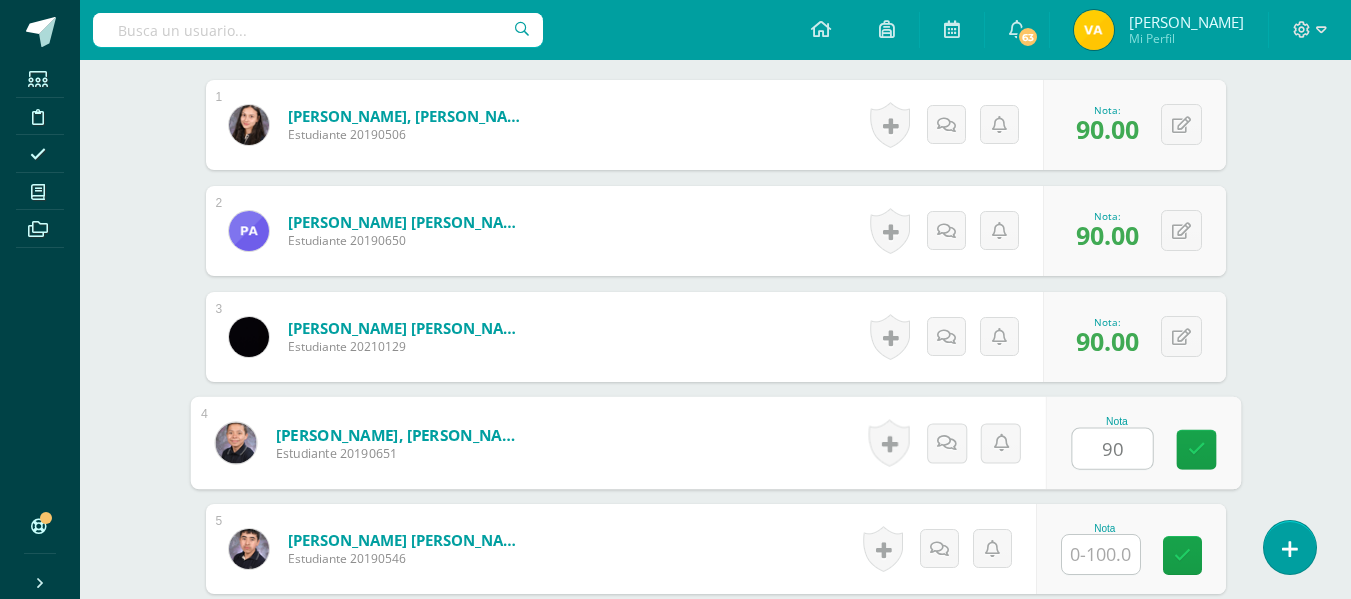 type on "90" 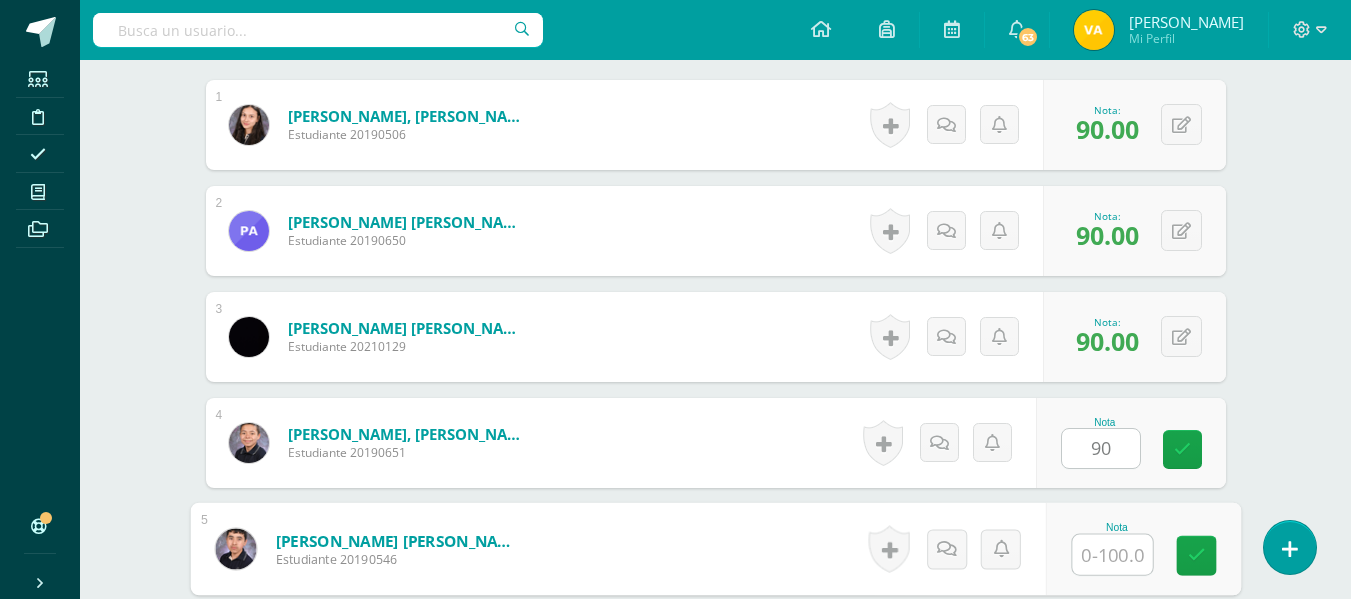 paste on "90" 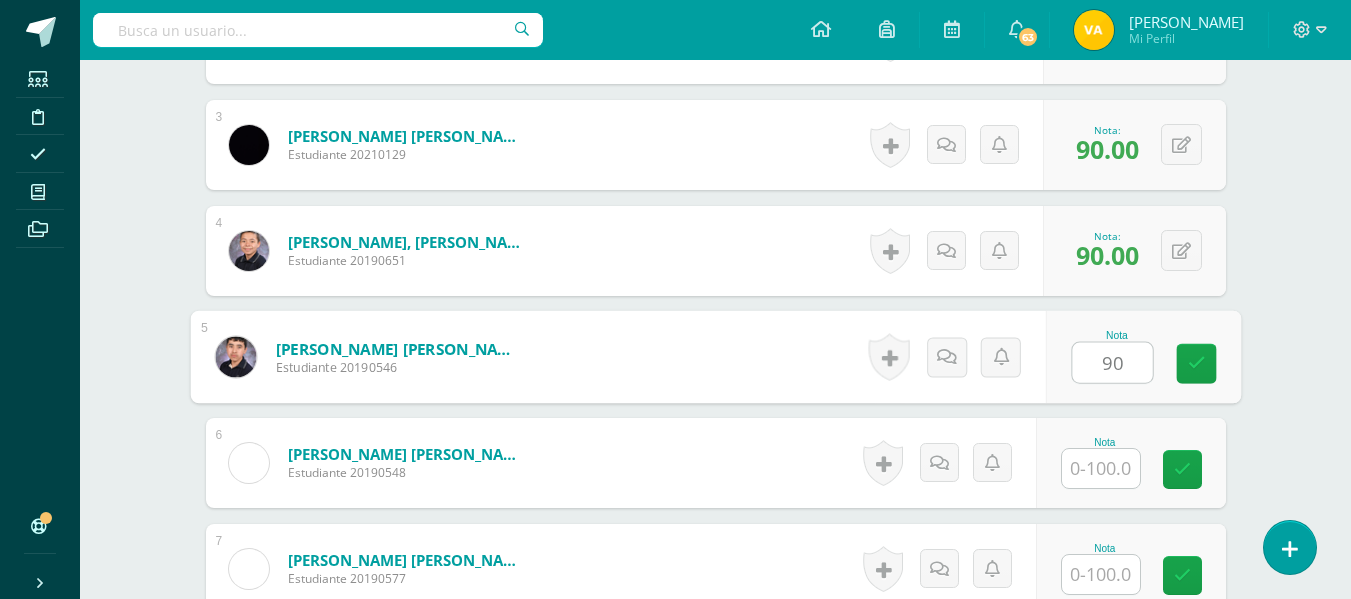 scroll, scrollTop: 815, scrollLeft: 0, axis: vertical 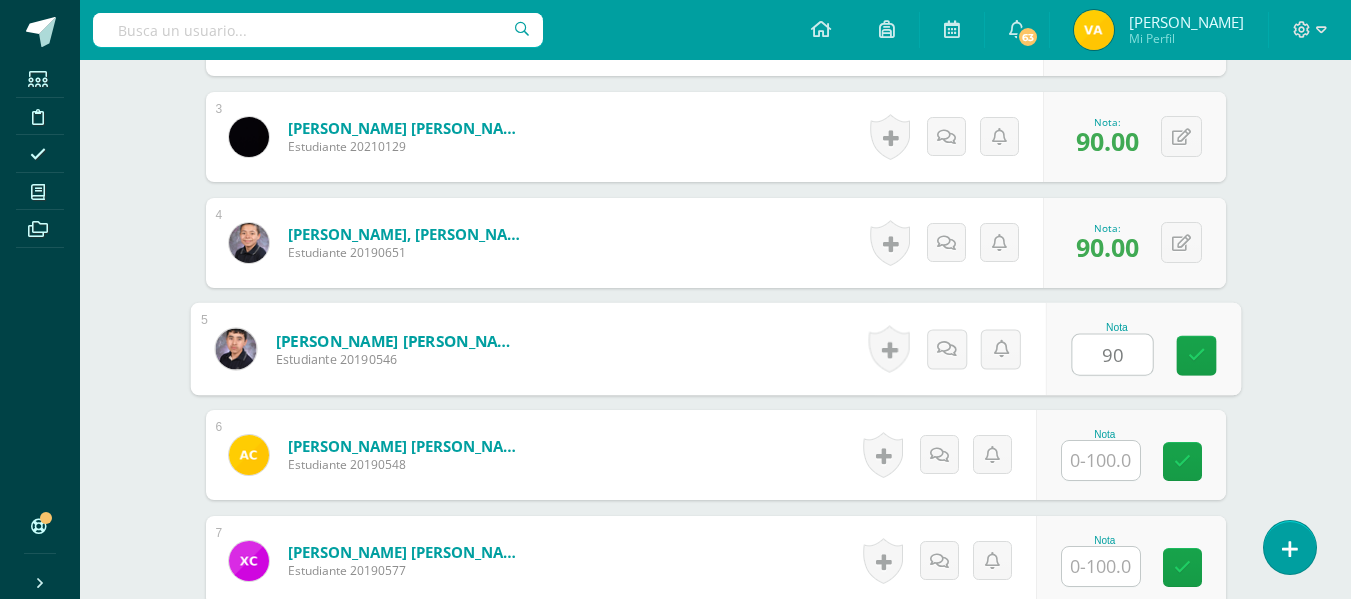 type on "90" 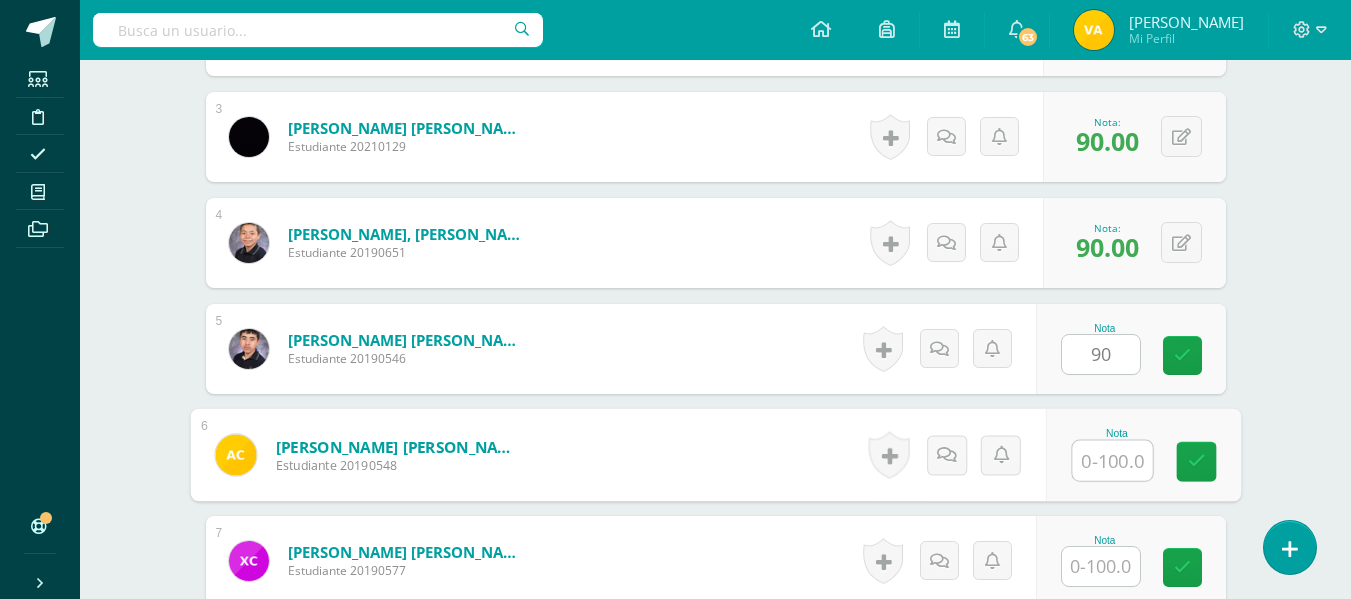 paste on "90" 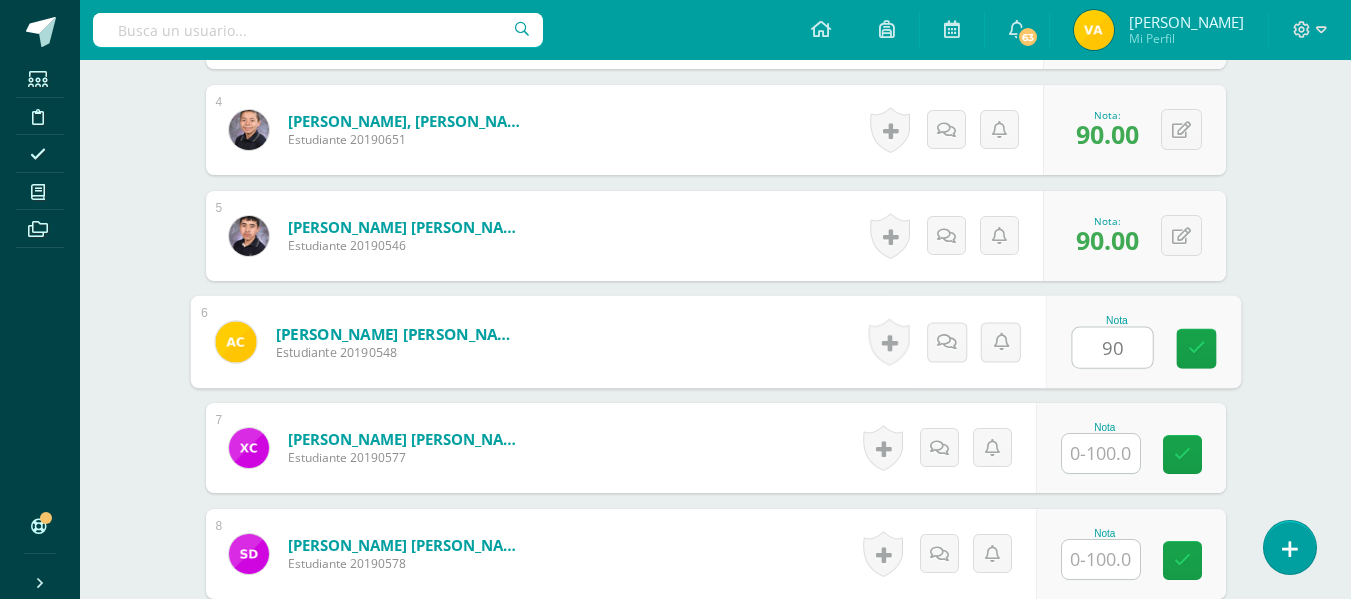 scroll, scrollTop: 1115, scrollLeft: 0, axis: vertical 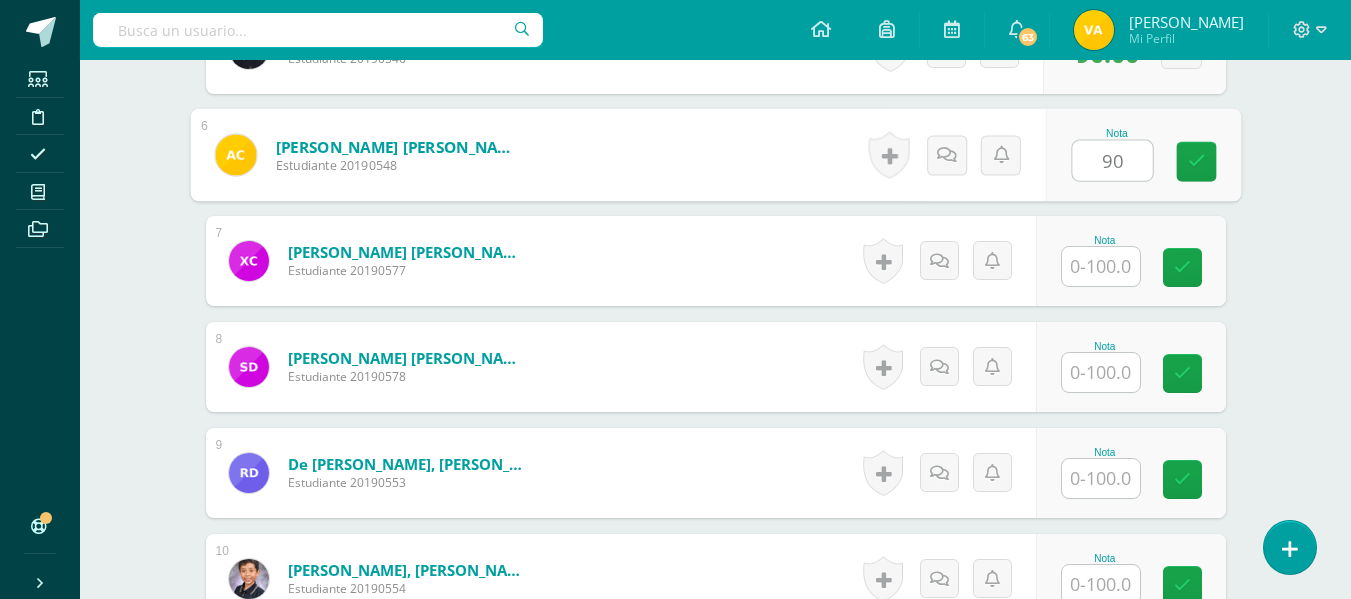 type on "90" 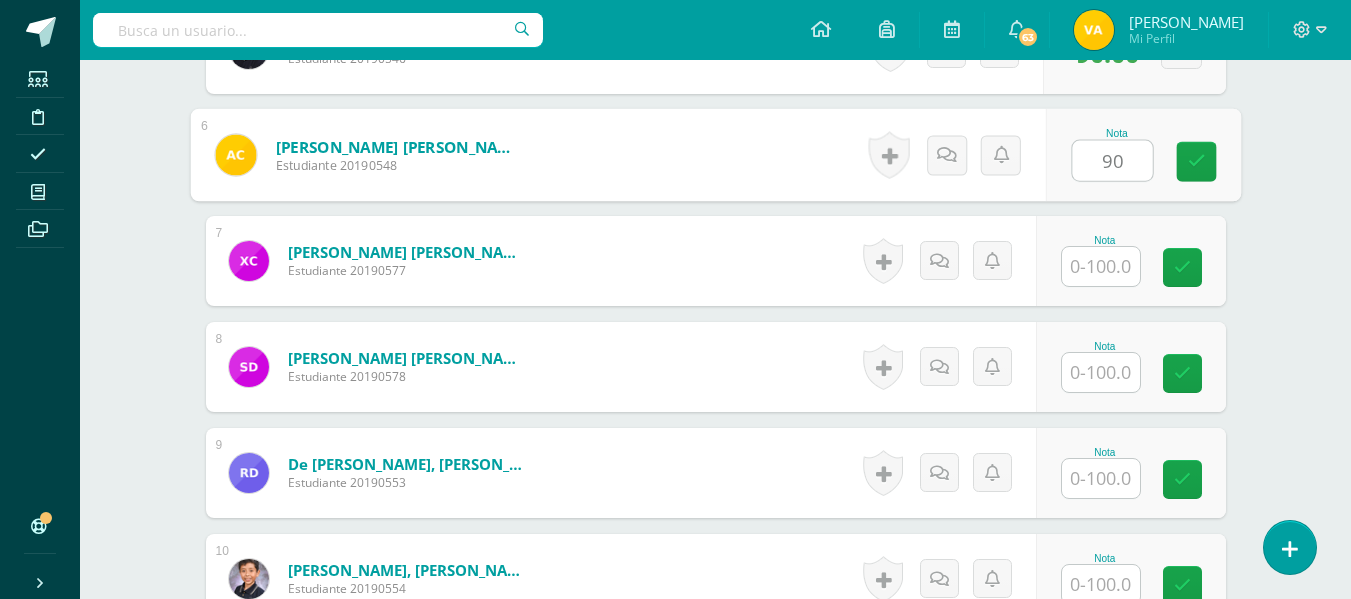 click at bounding box center [1101, 266] 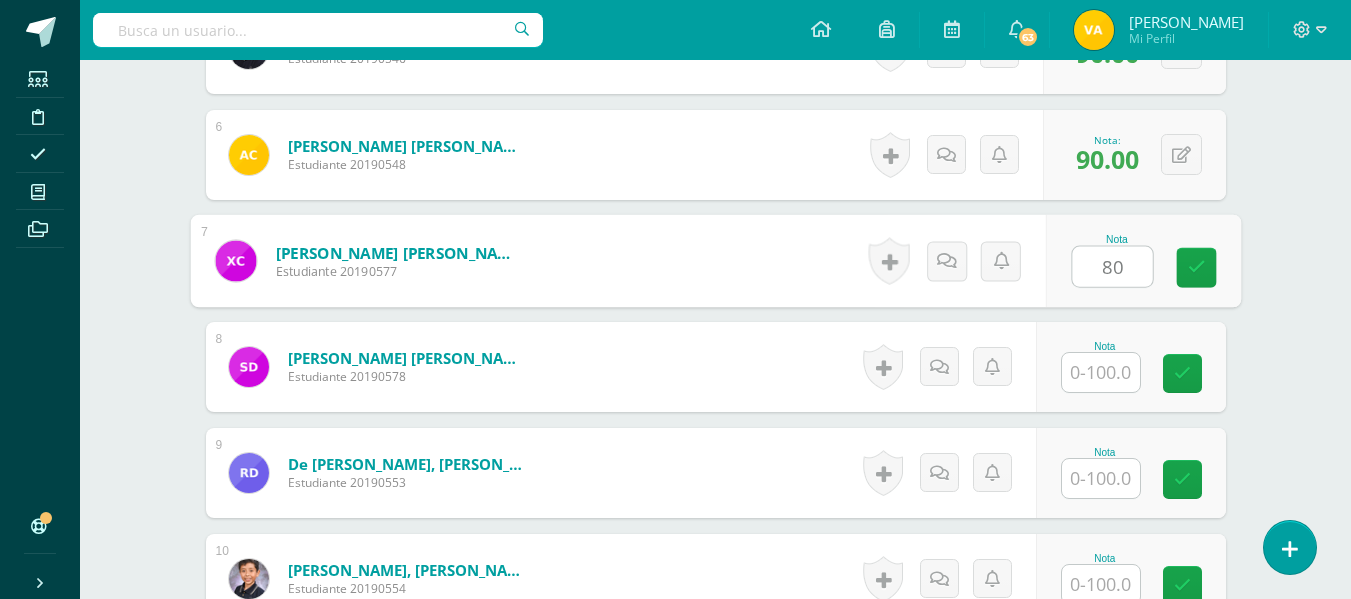 type on "80" 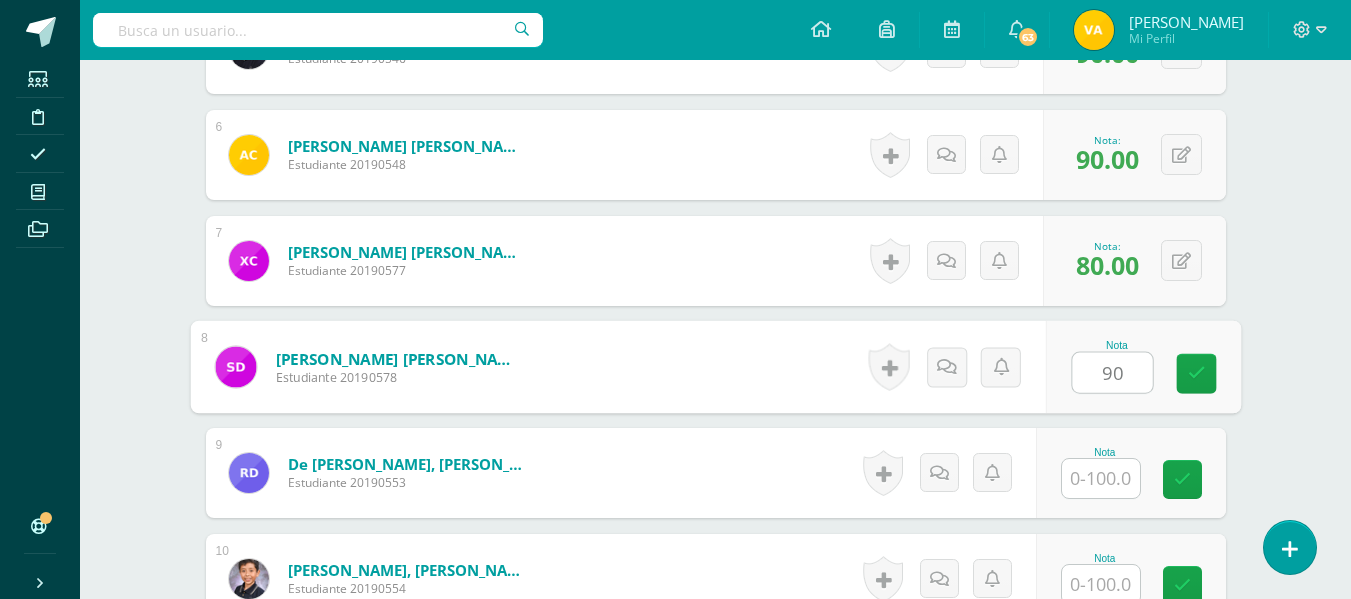 type on "90" 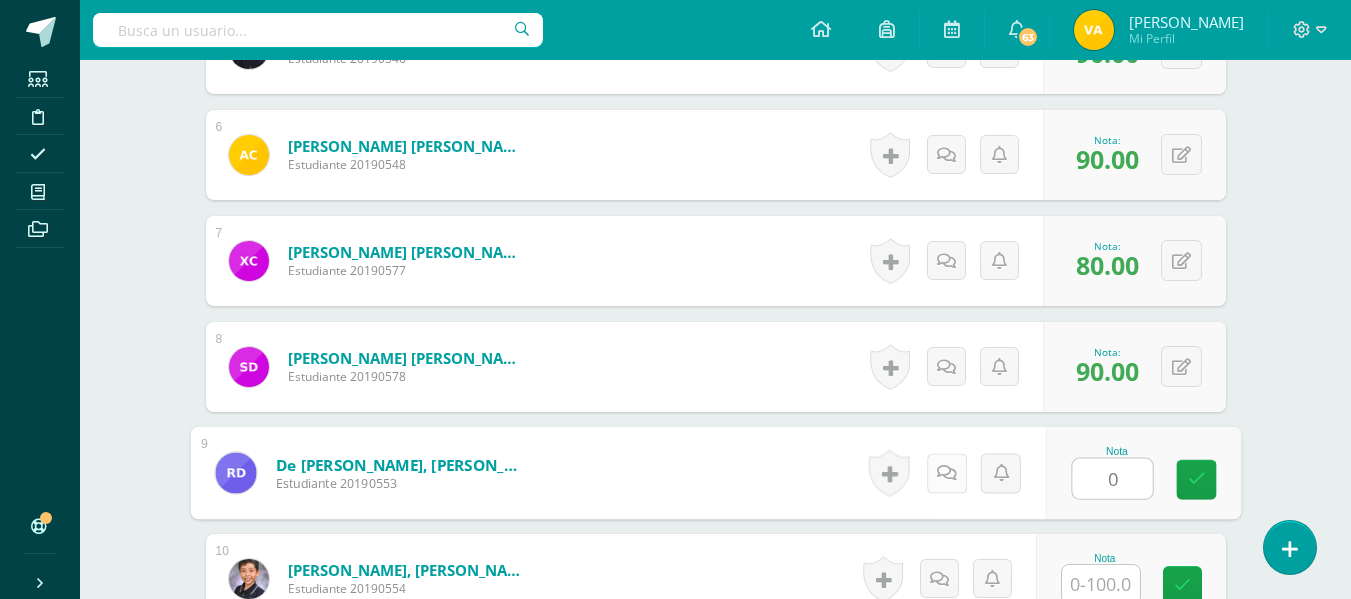 type on "0" 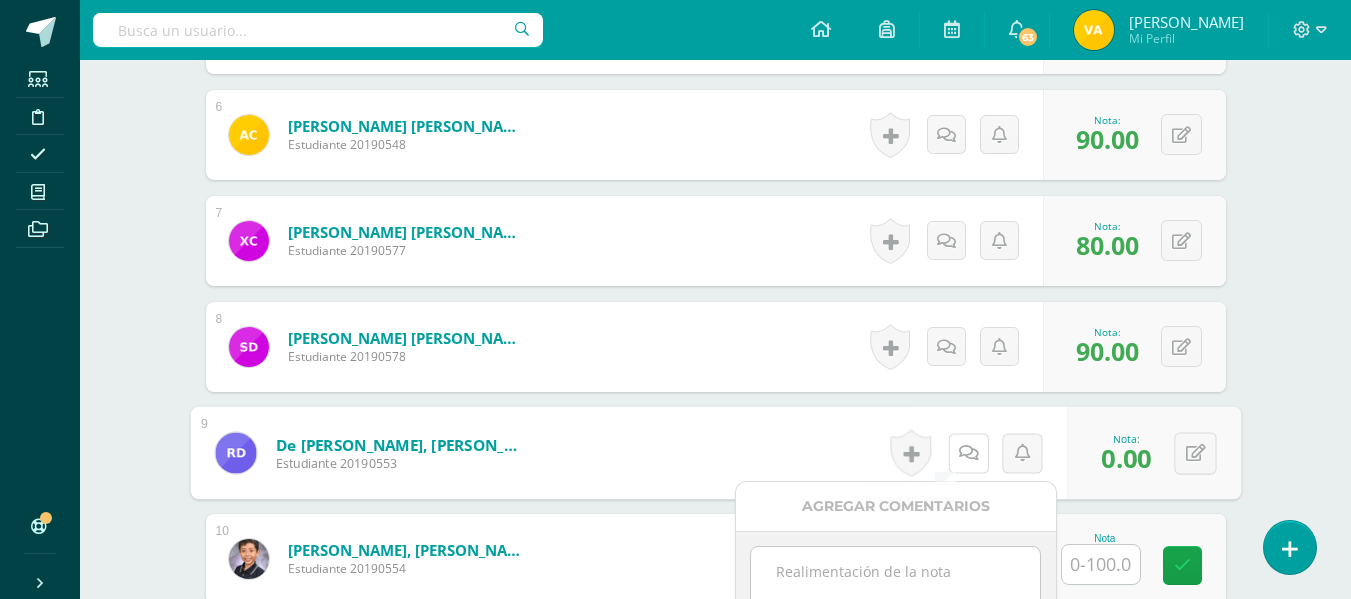 scroll, scrollTop: 1415, scrollLeft: 0, axis: vertical 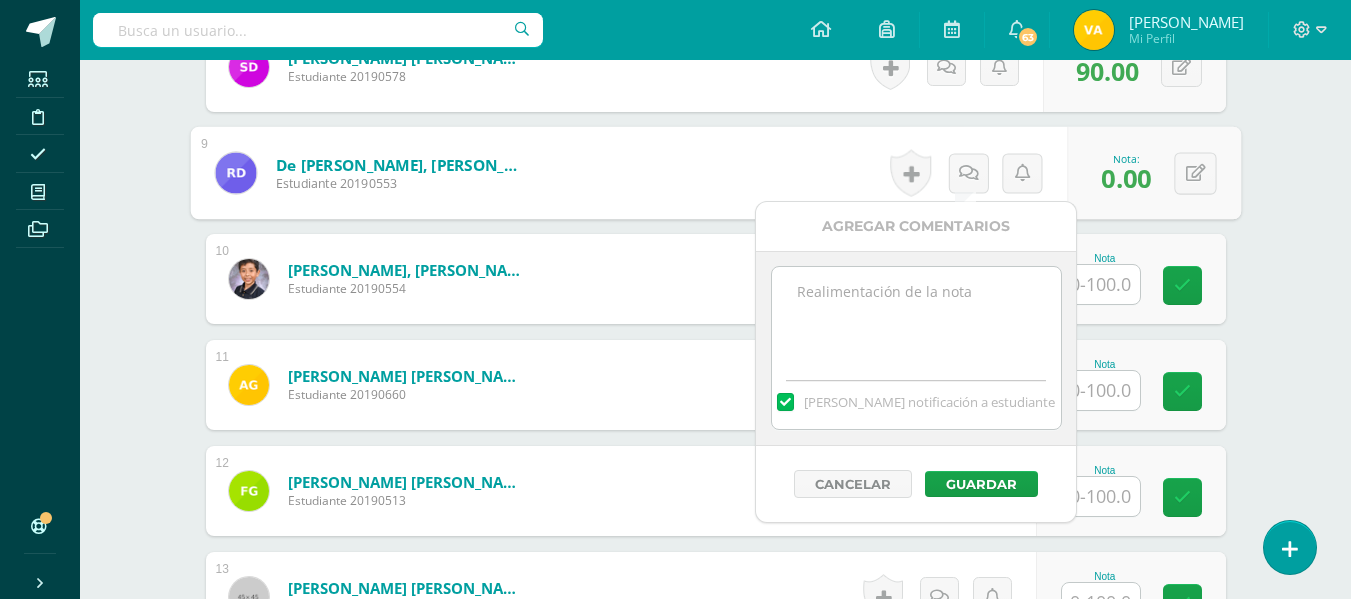 click at bounding box center [916, 317] 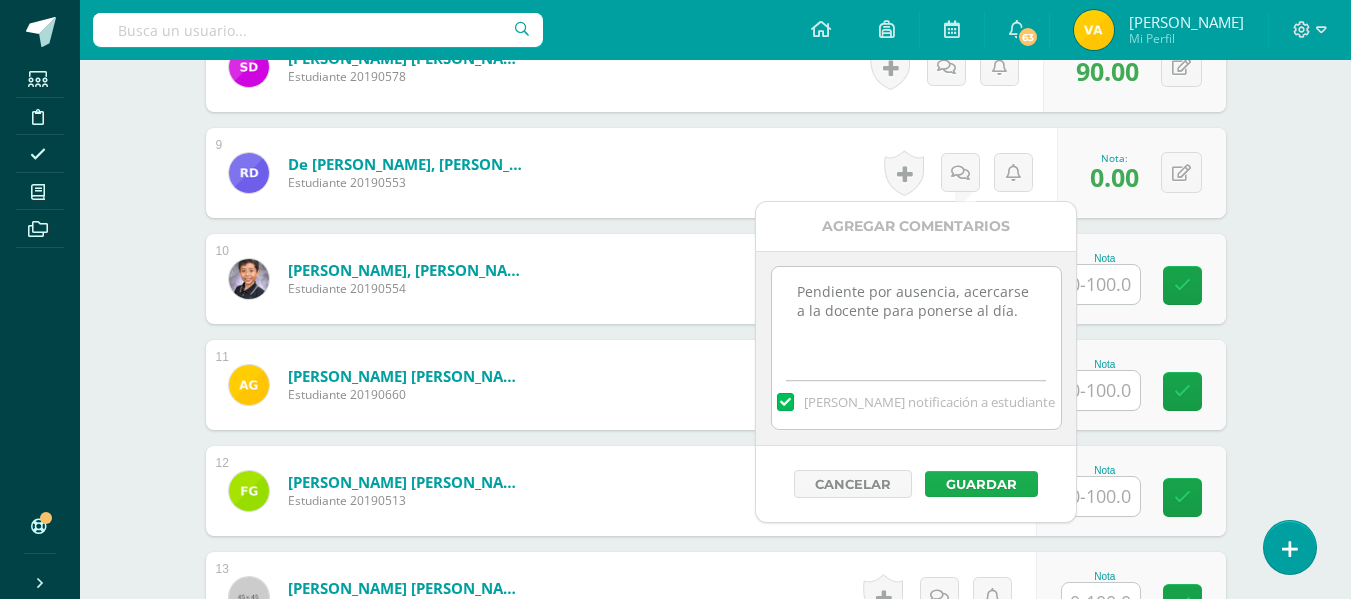 type on "Pendiente por ausencia, acercarse a la docente para ponerse al día." 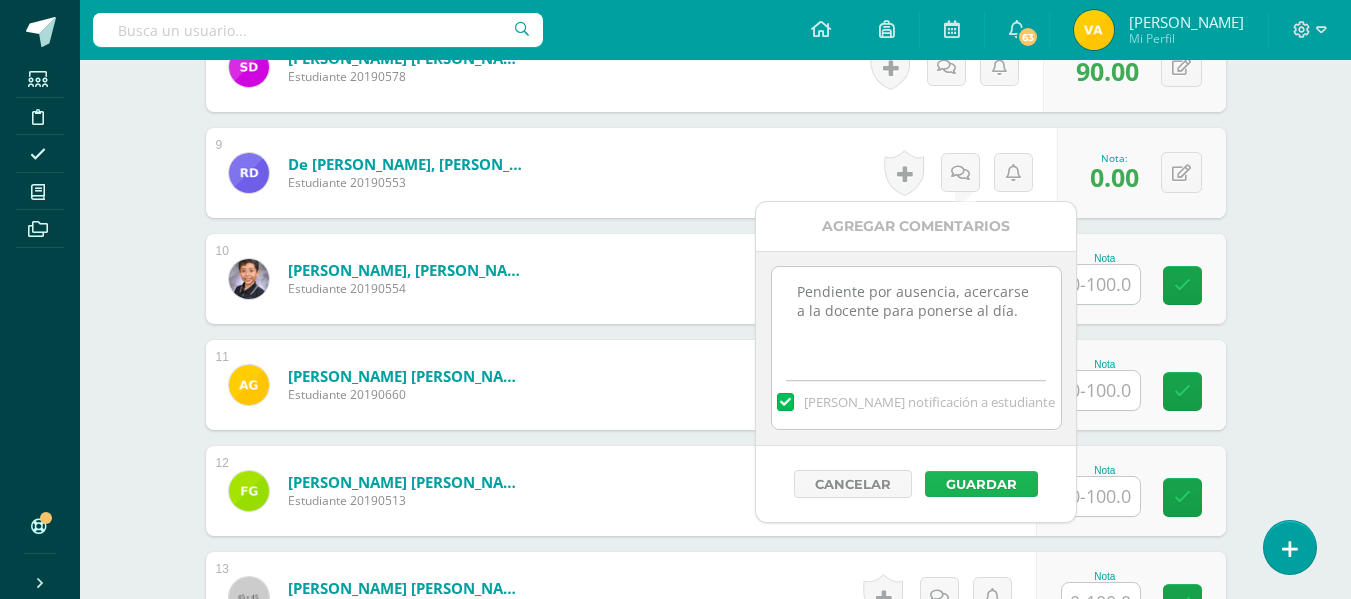 click on "Guardar" at bounding box center (981, 484) 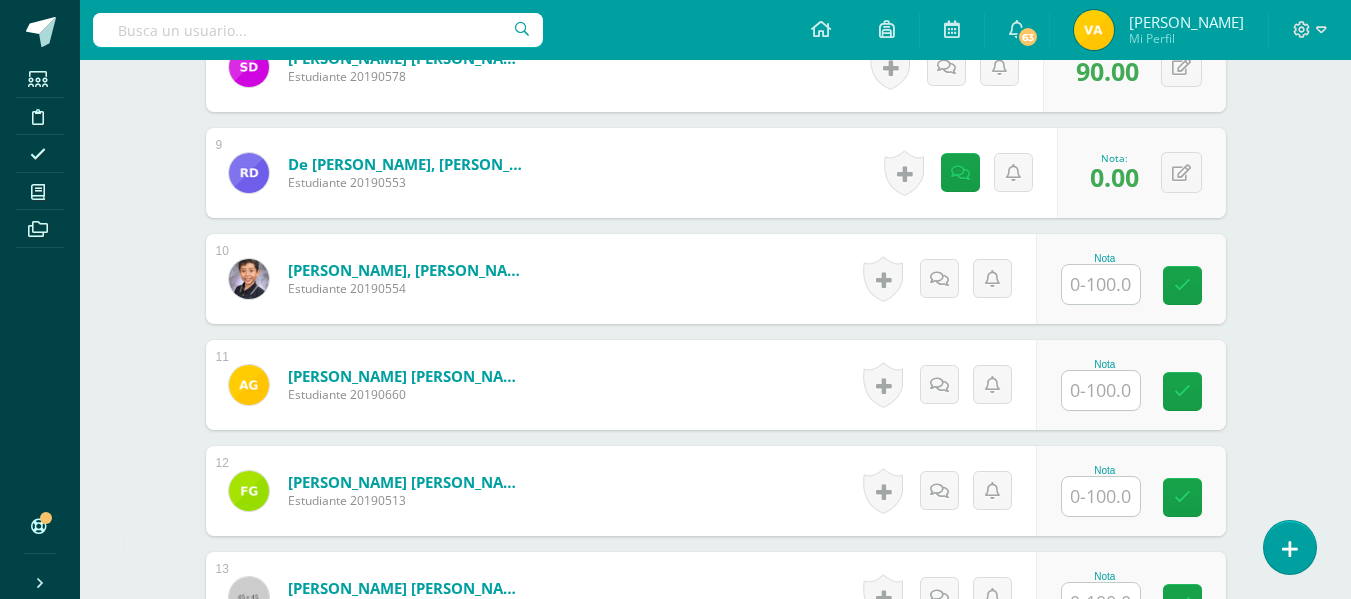 click at bounding box center (1101, 284) 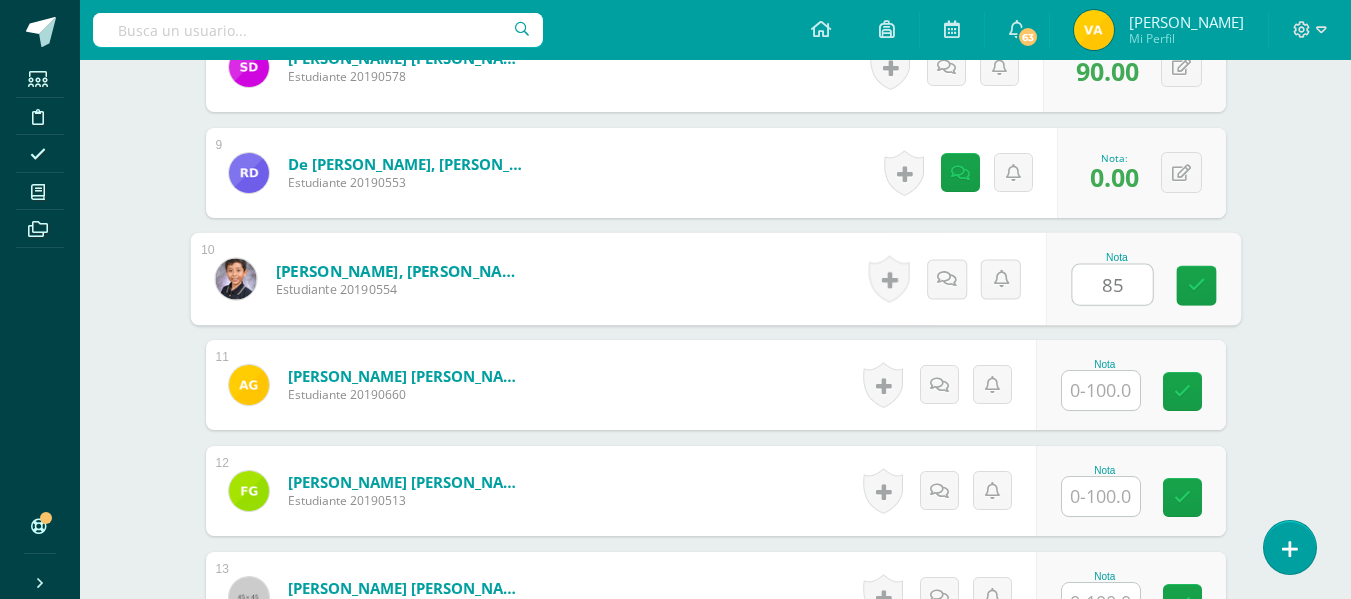 type on "85" 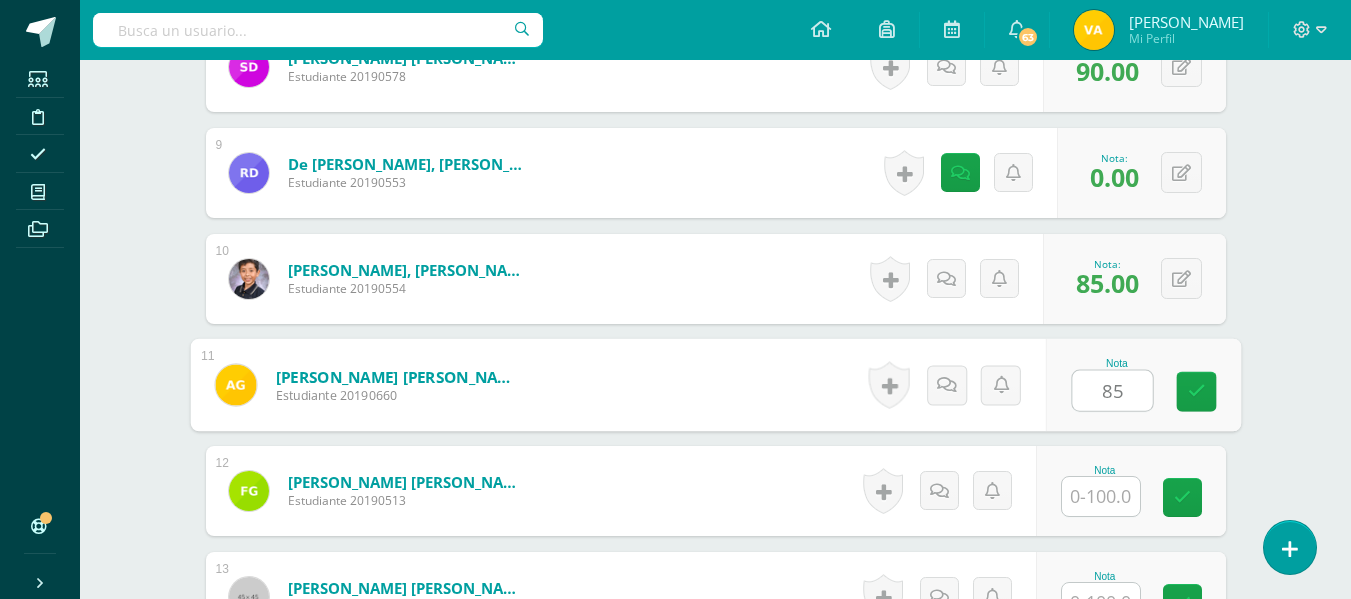 type on "85" 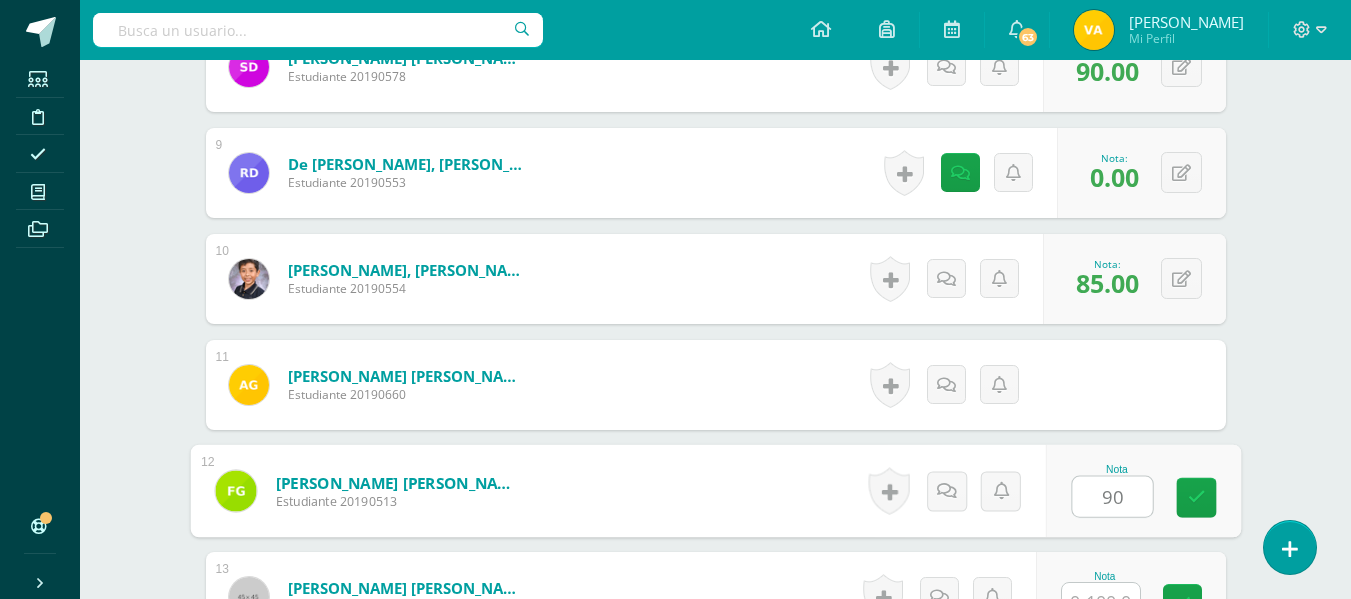 type on "90" 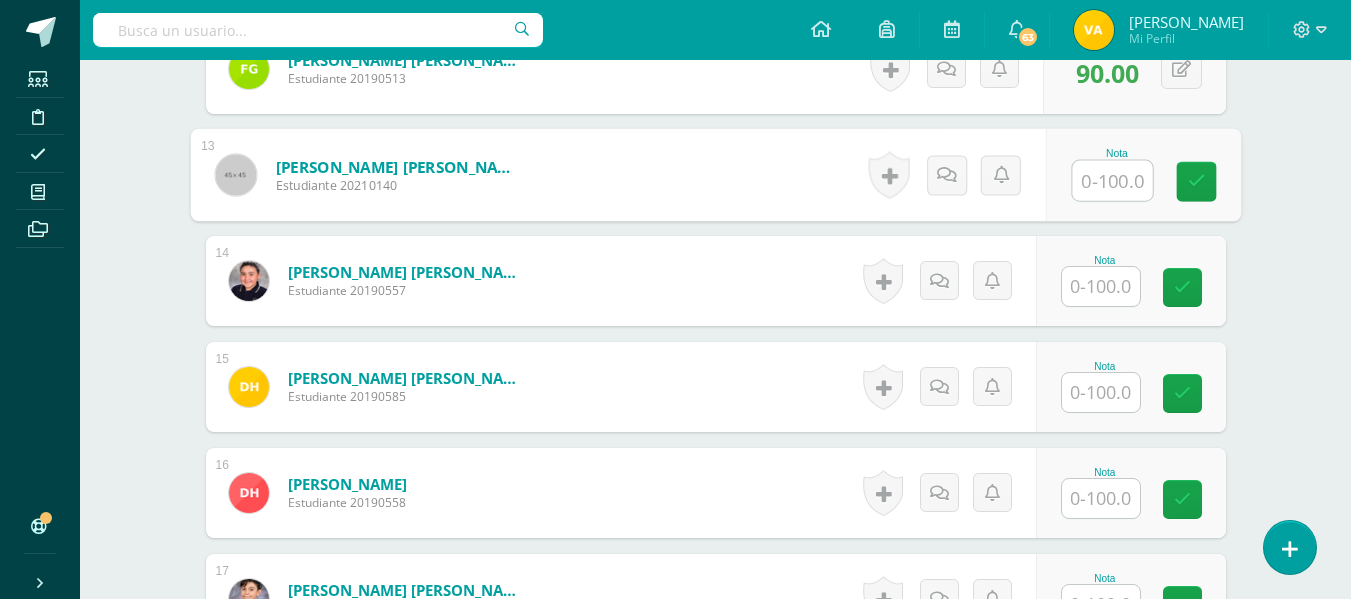 scroll, scrollTop: 1838, scrollLeft: 0, axis: vertical 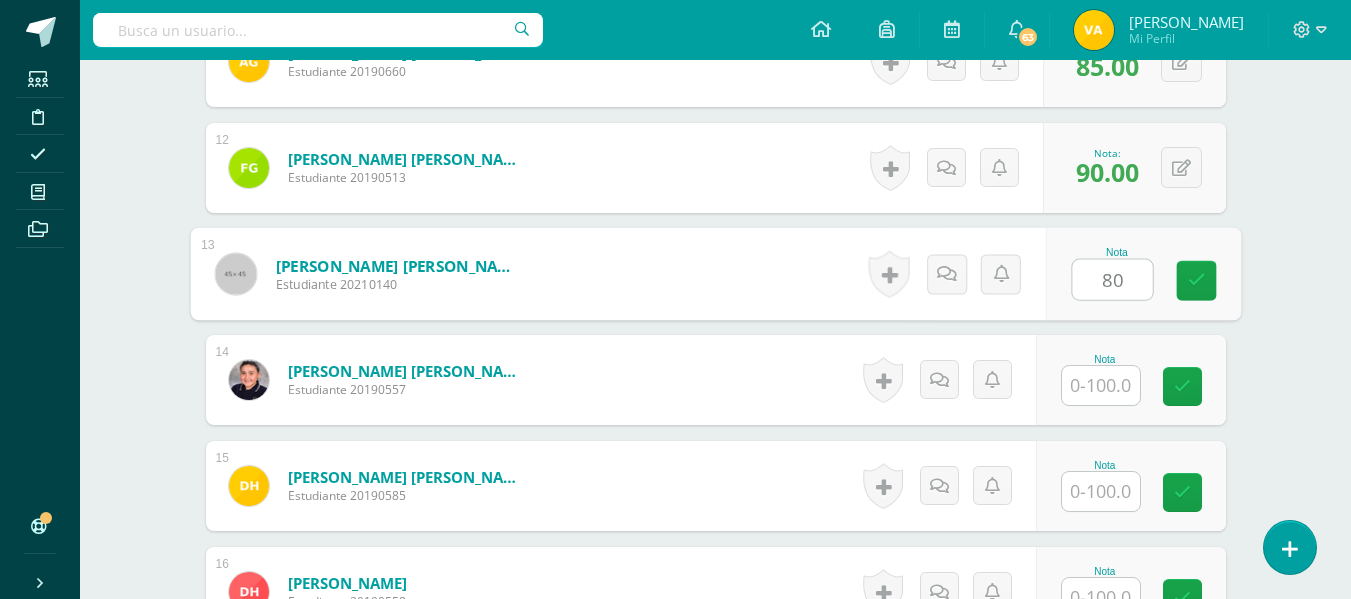 type on "80" 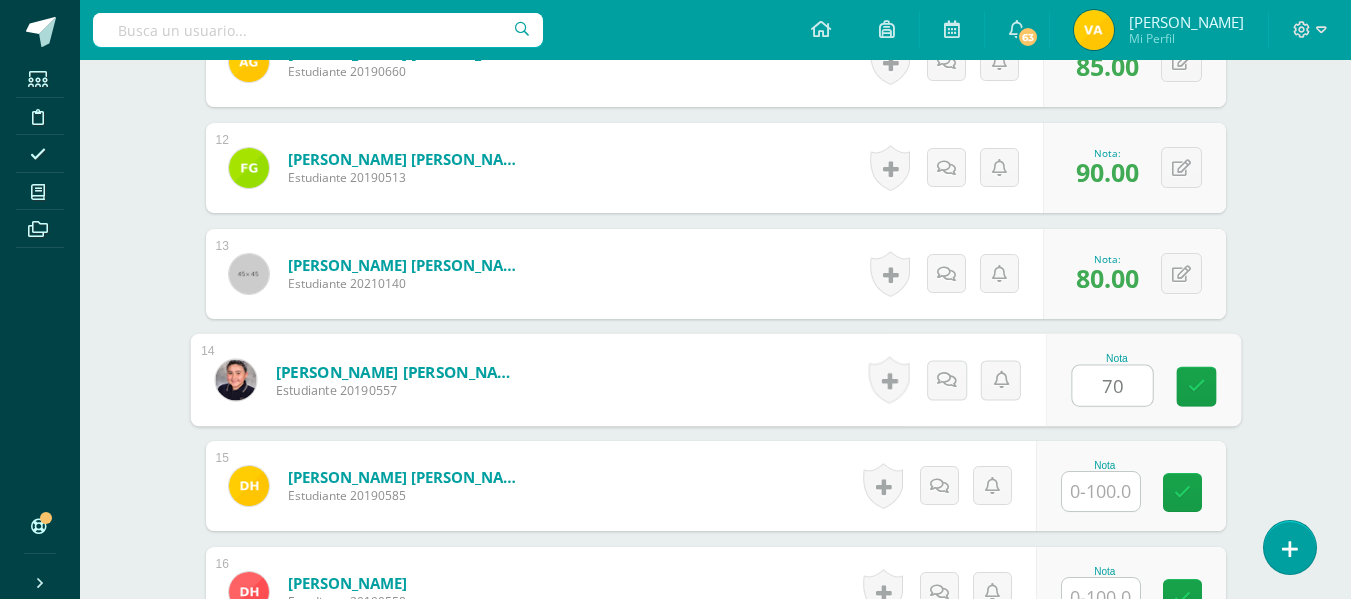 type on "70" 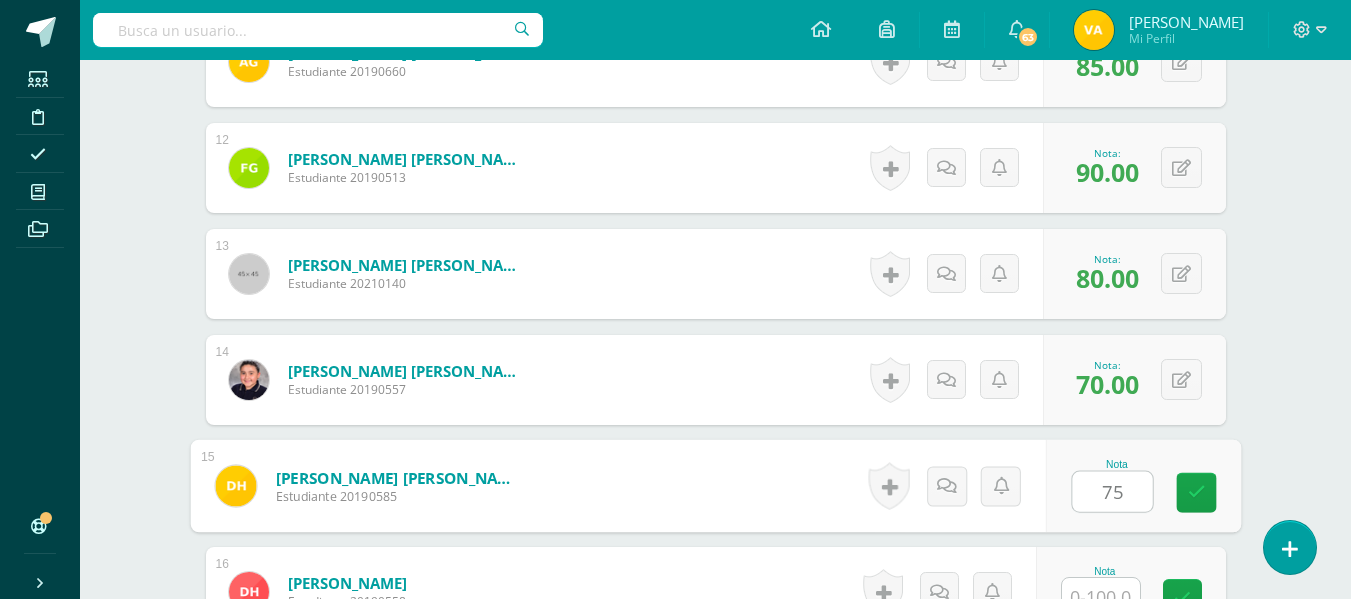 type on "75" 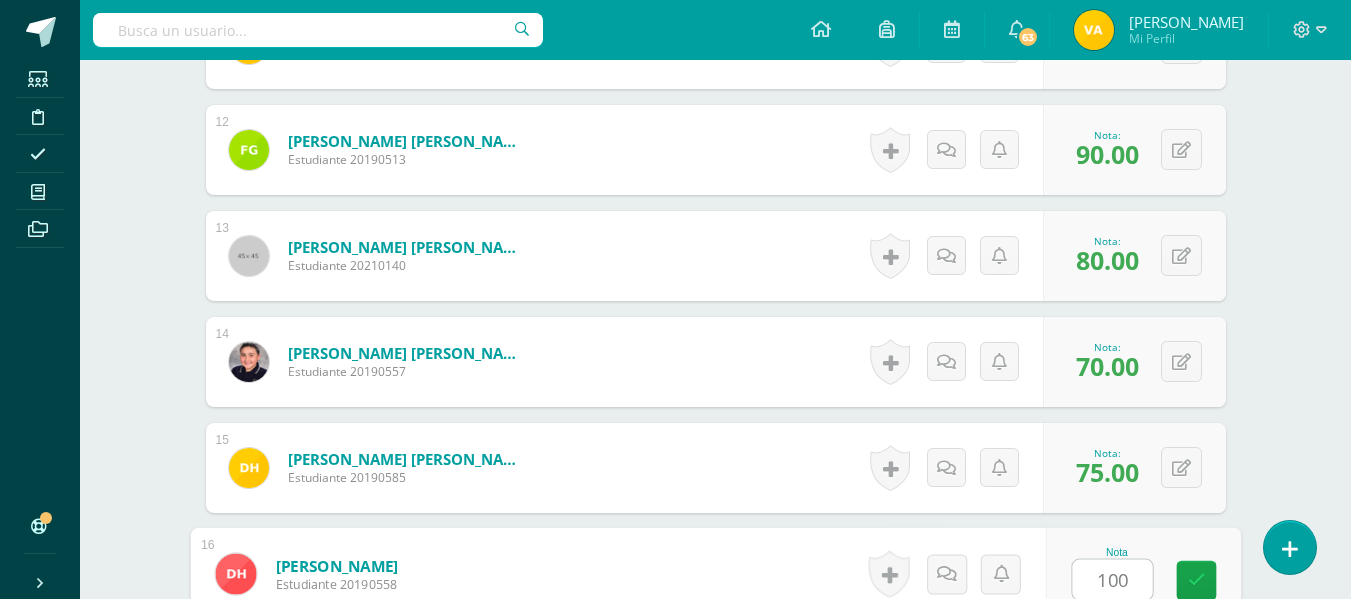 type on "100" 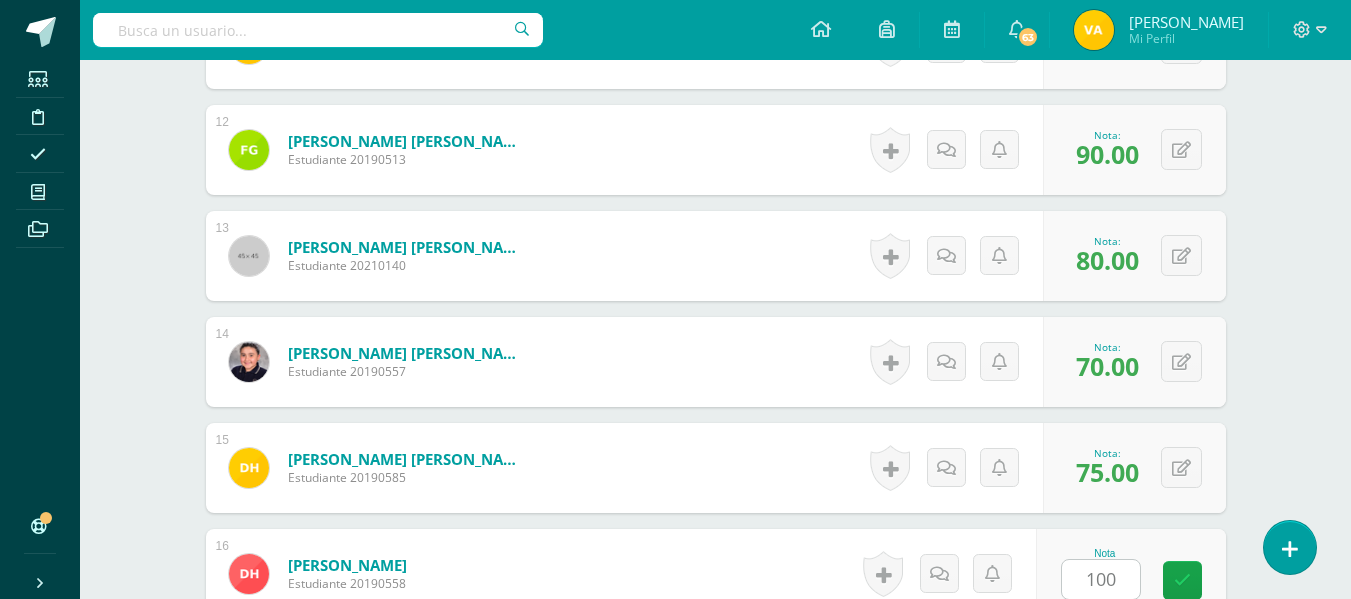 scroll, scrollTop: 2142, scrollLeft: 0, axis: vertical 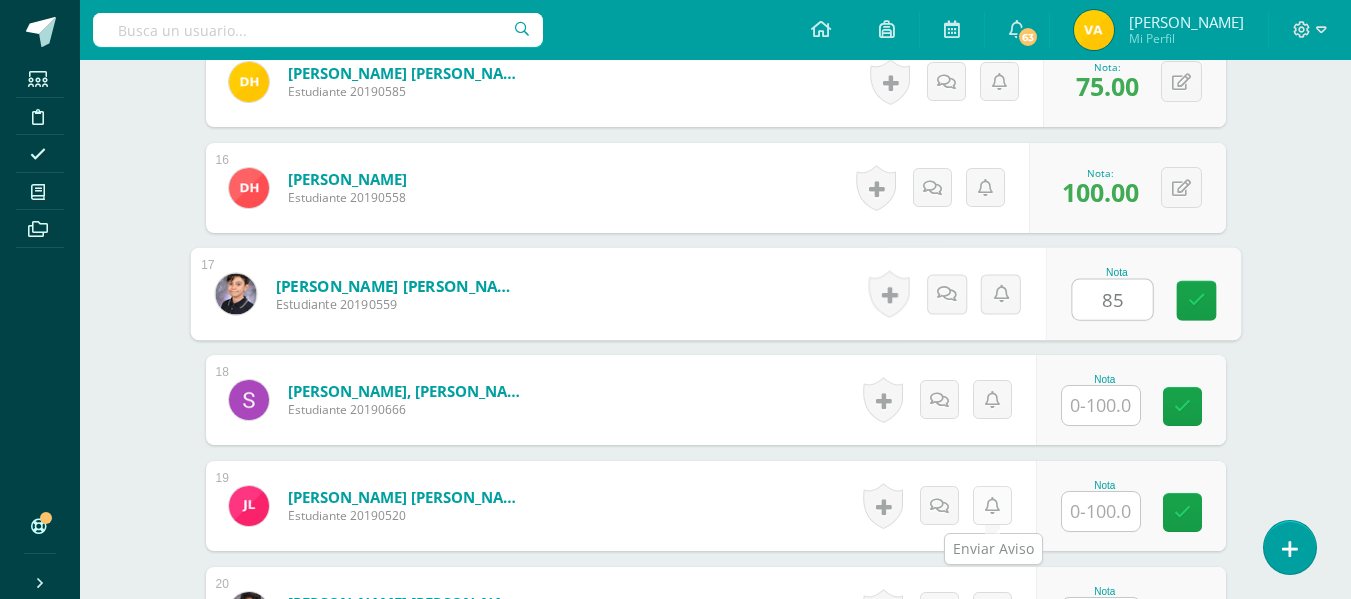 type on "85" 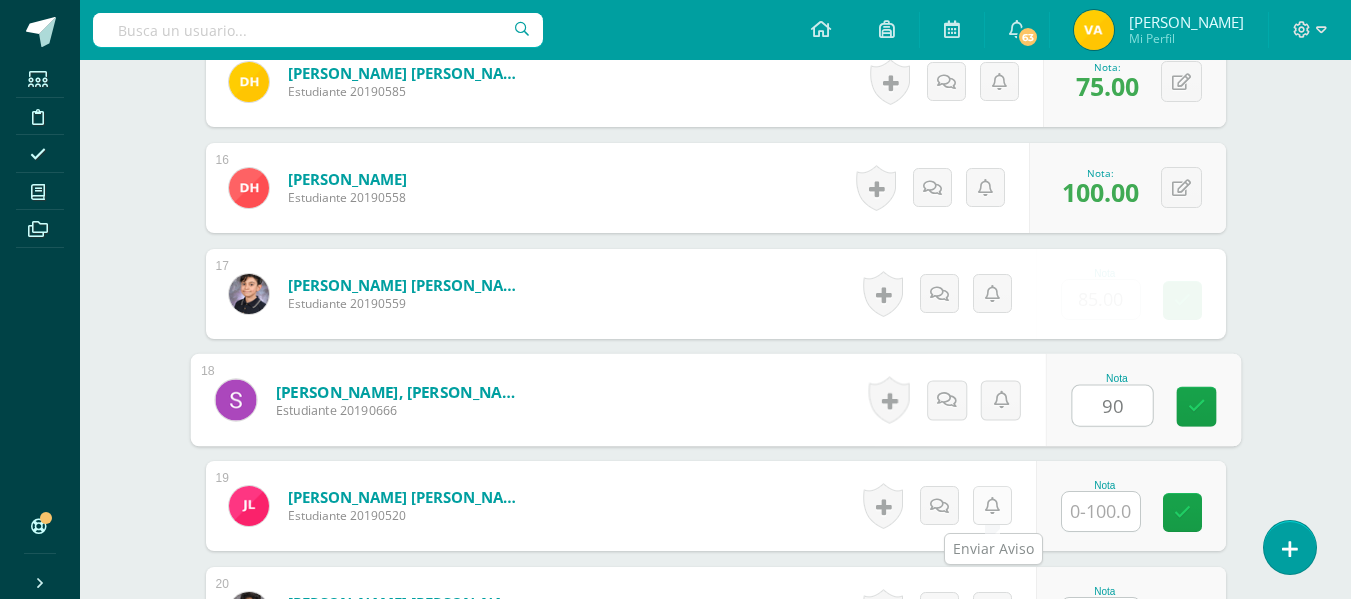 type on "90" 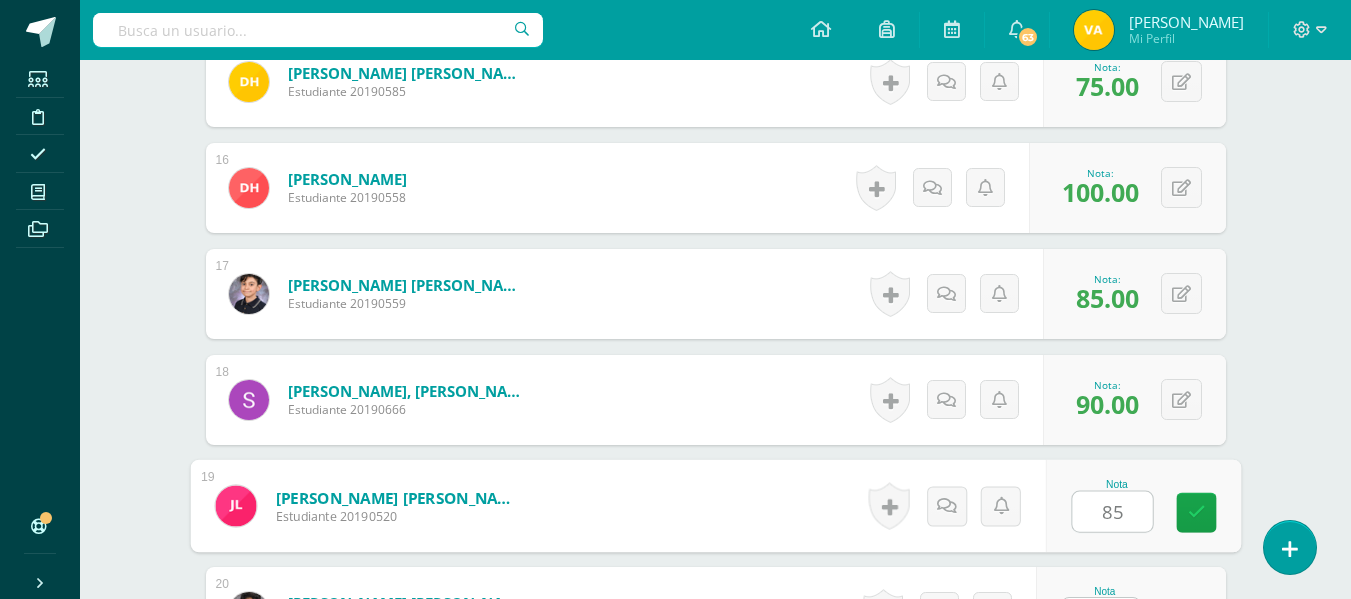 type on "85" 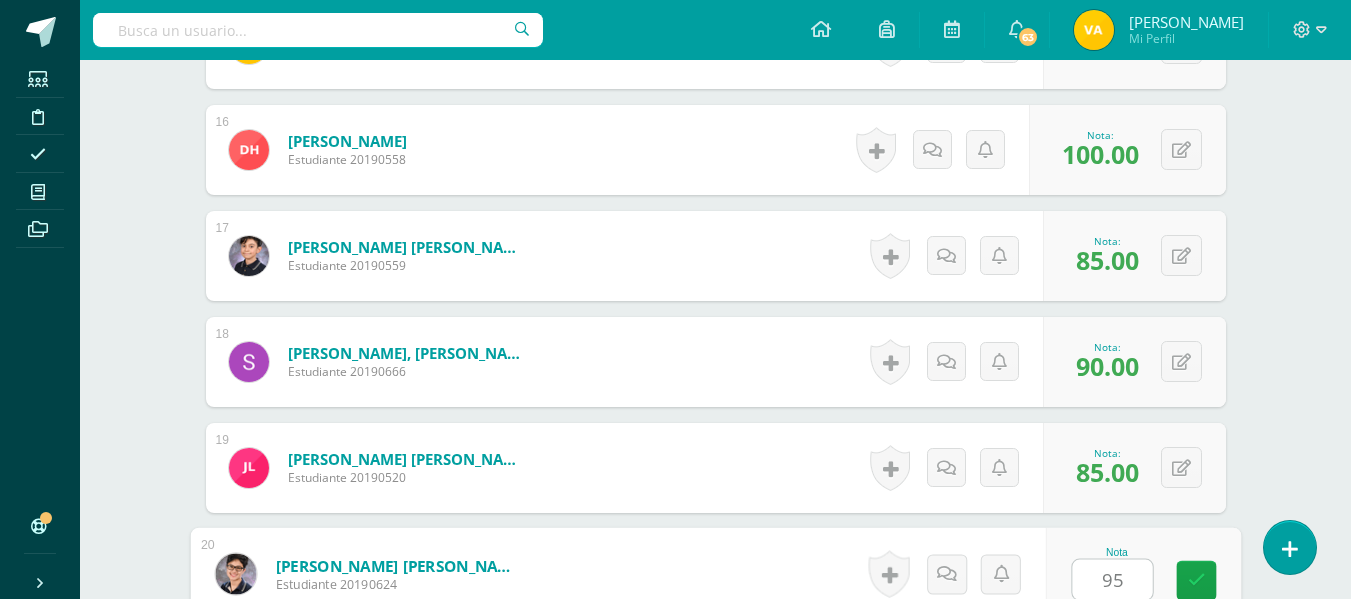 type on "95" 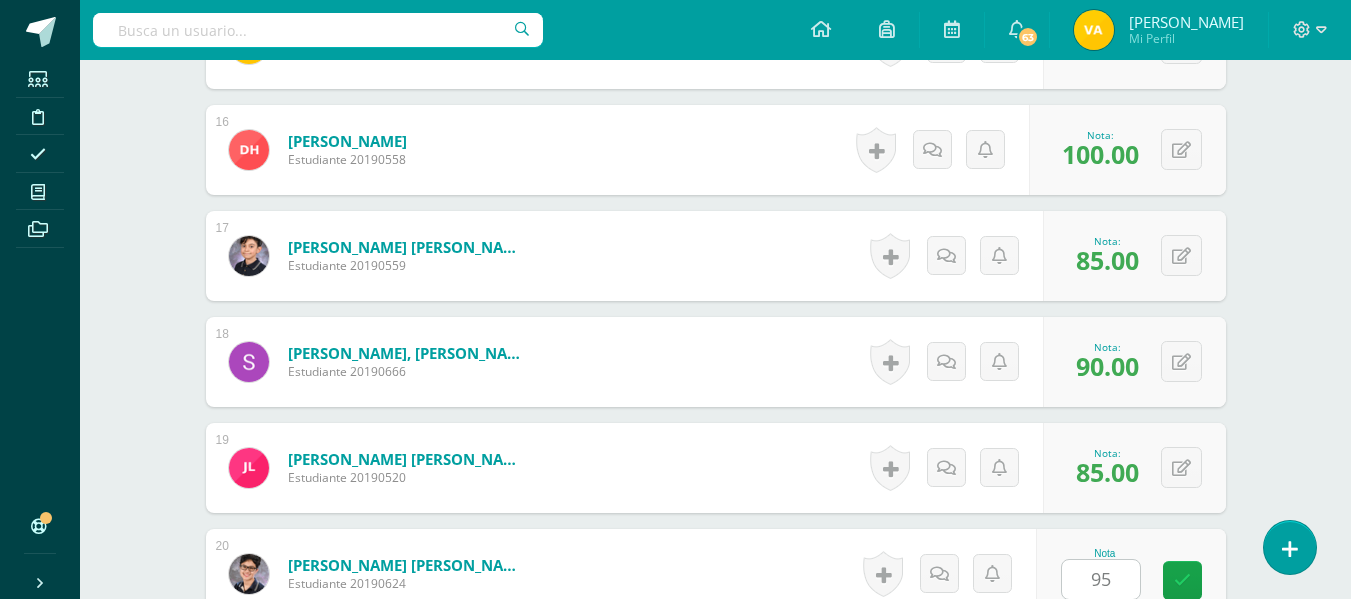 scroll, scrollTop: 2566, scrollLeft: 0, axis: vertical 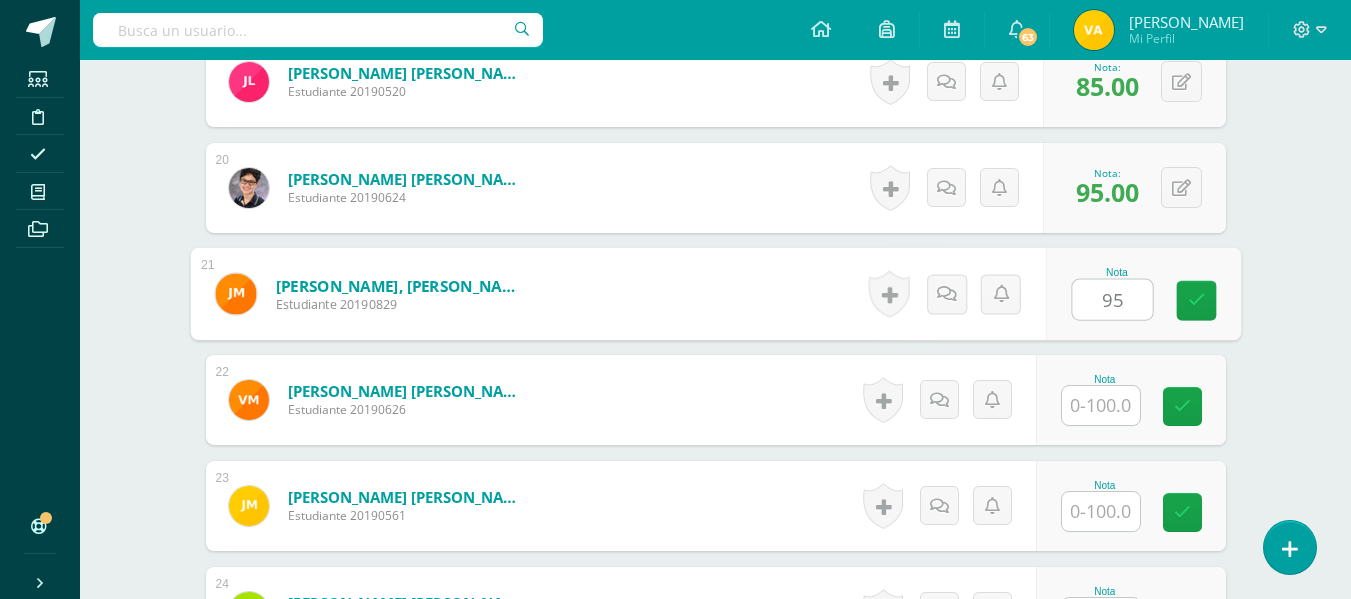 type on "95" 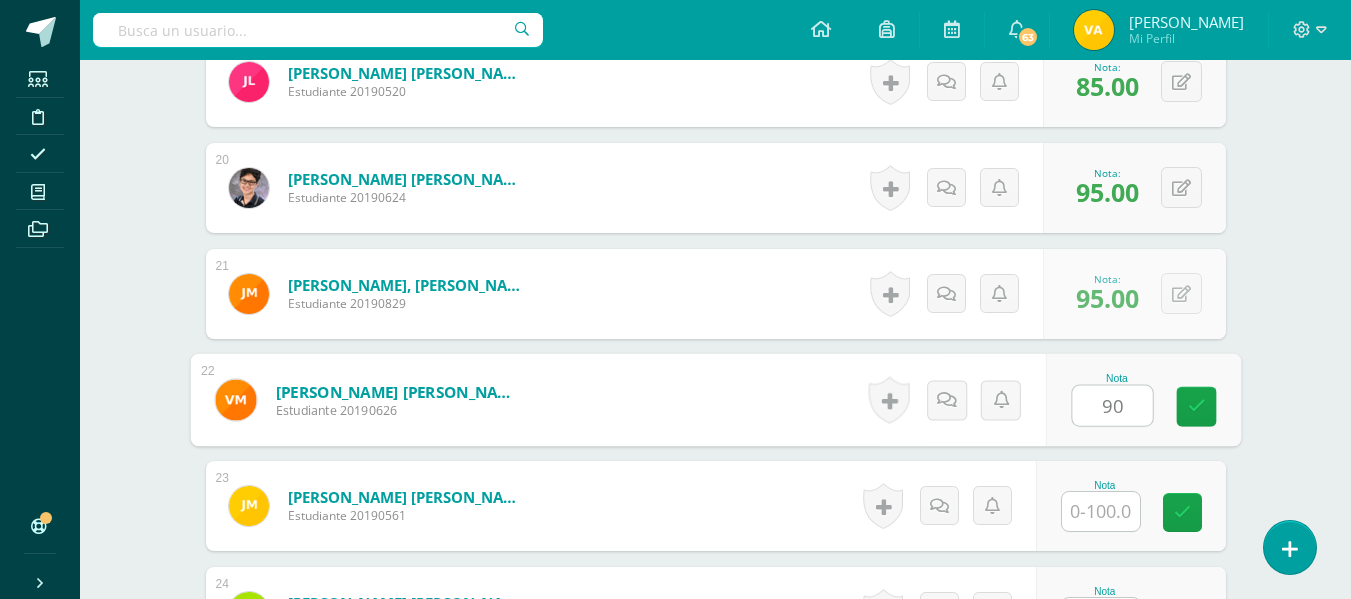 type on "90" 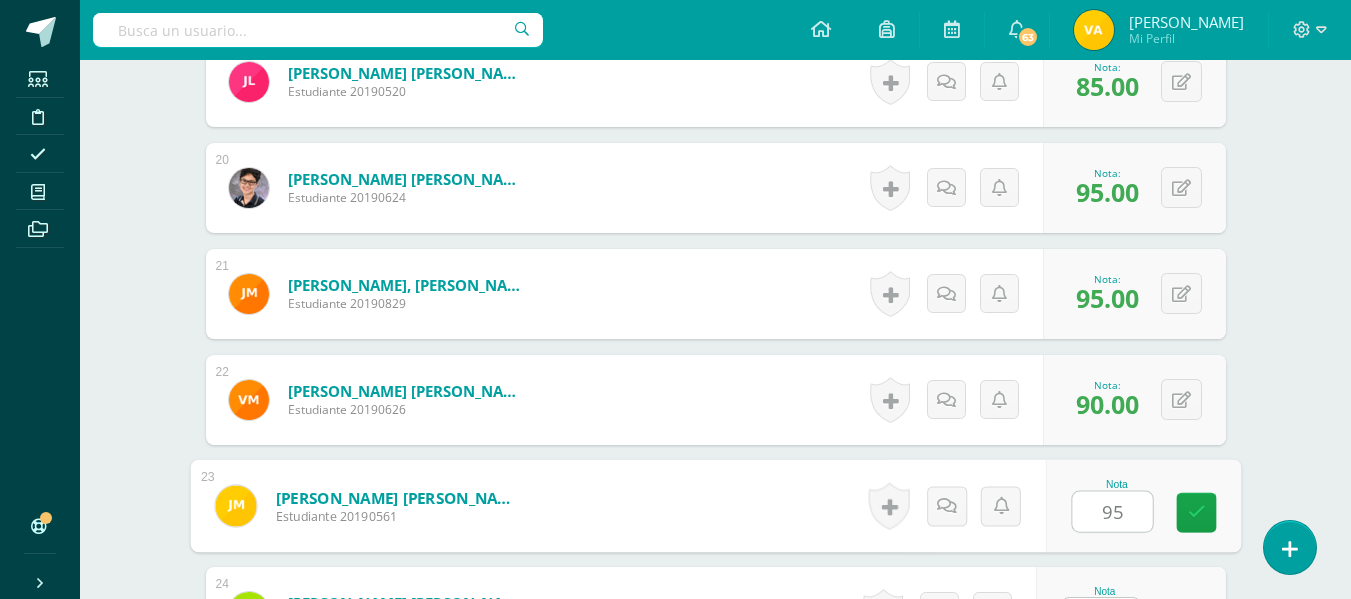 type on "95" 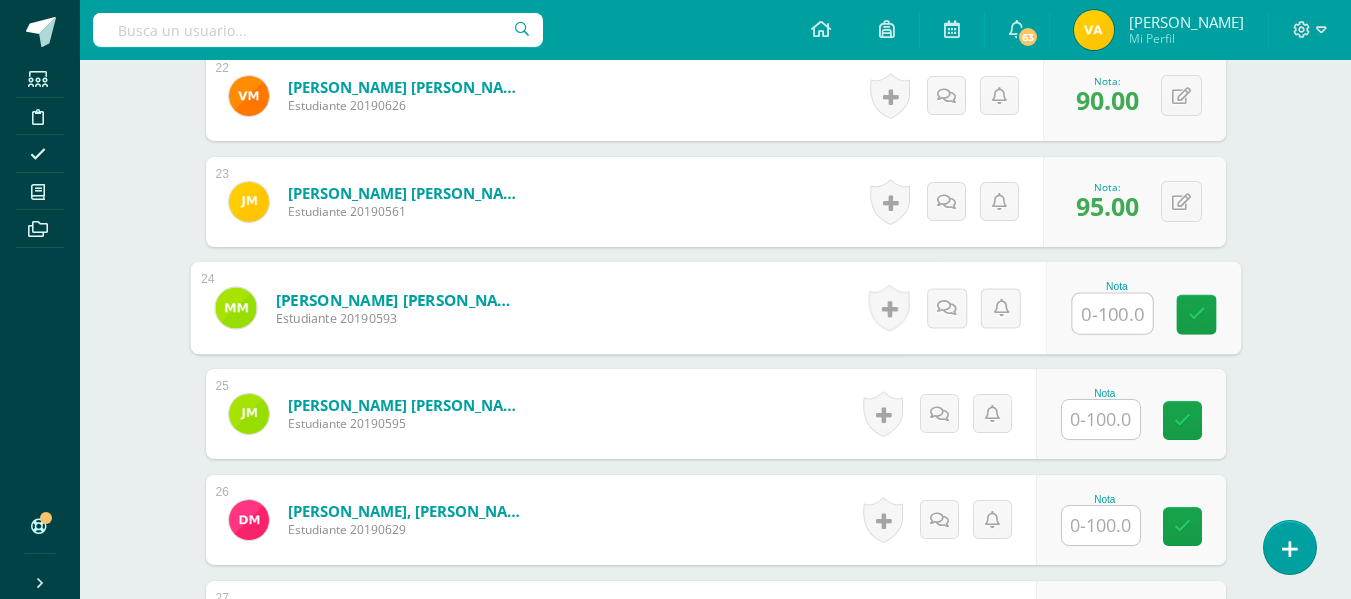 scroll, scrollTop: 2904, scrollLeft: 0, axis: vertical 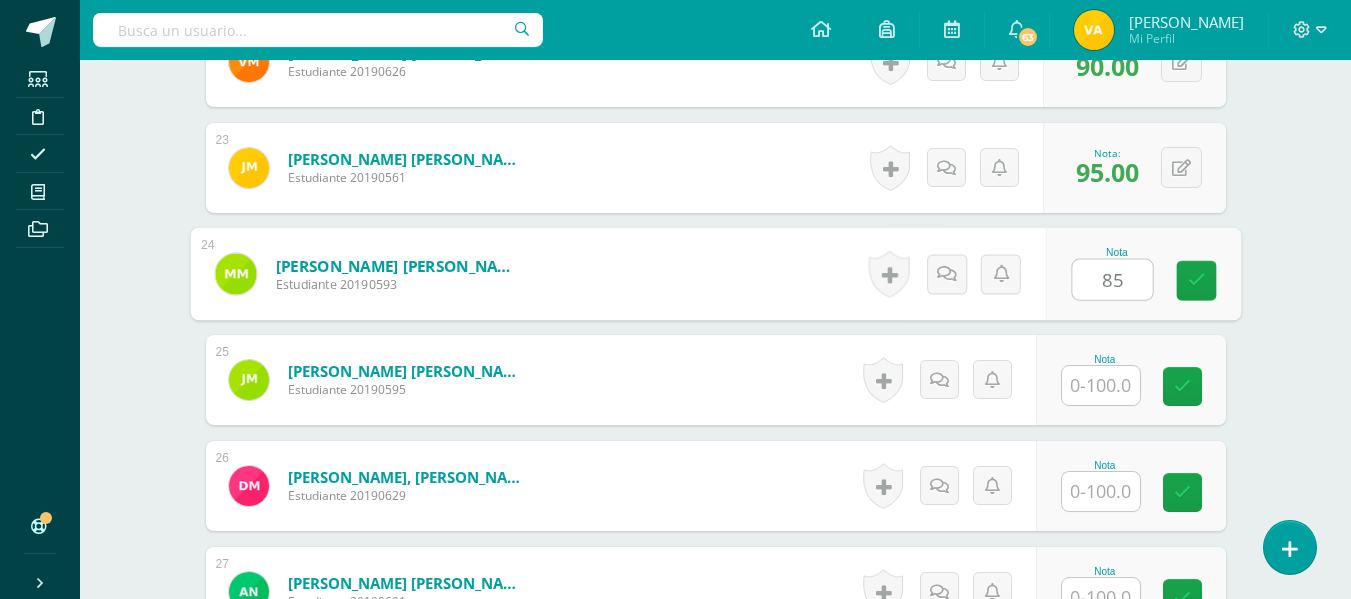 type on "85" 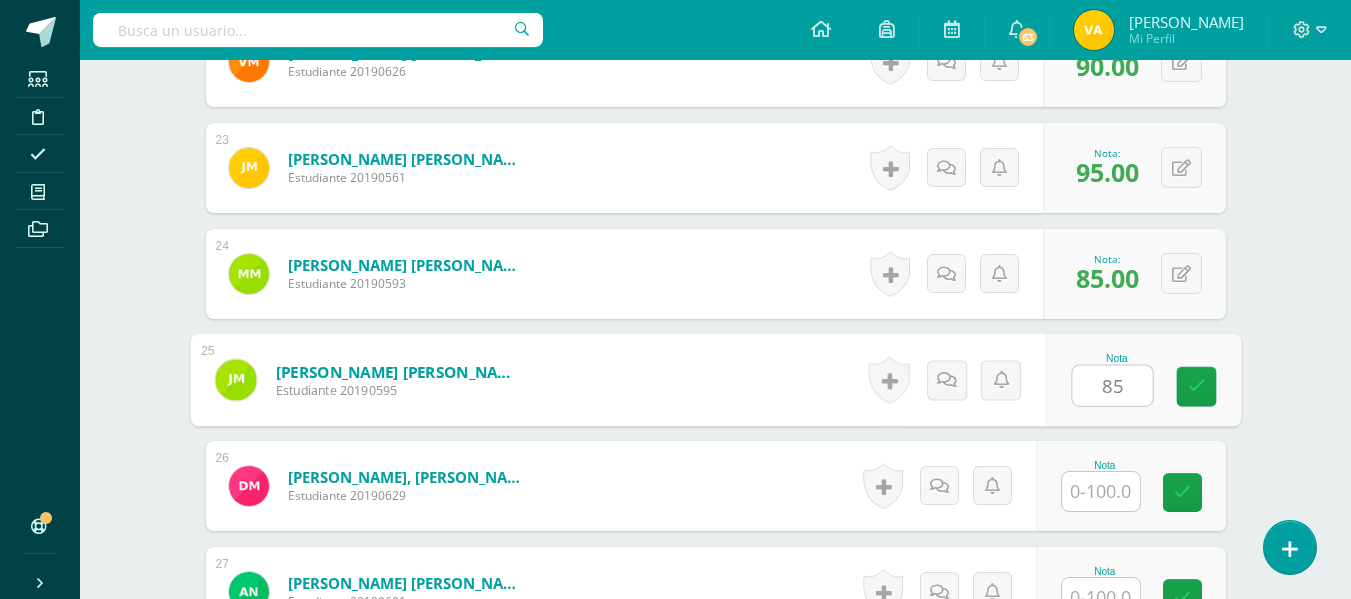 type on "85" 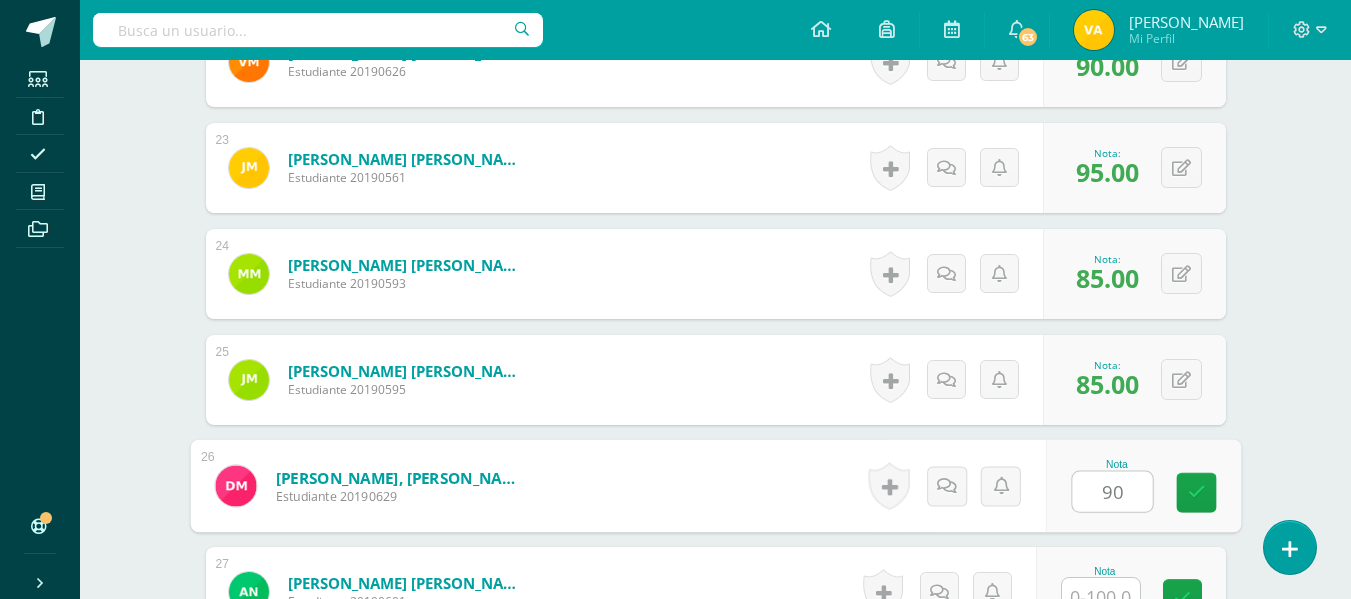 type on "90" 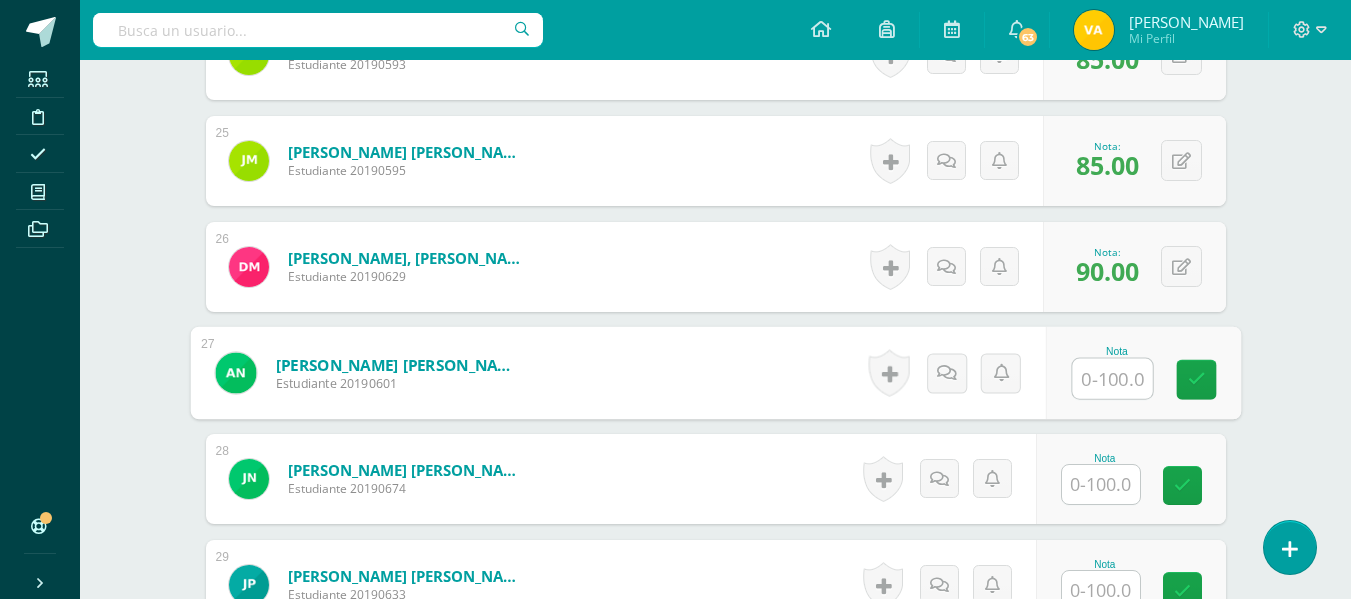 scroll, scrollTop: 3222, scrollLeft: 0, axis: vertical 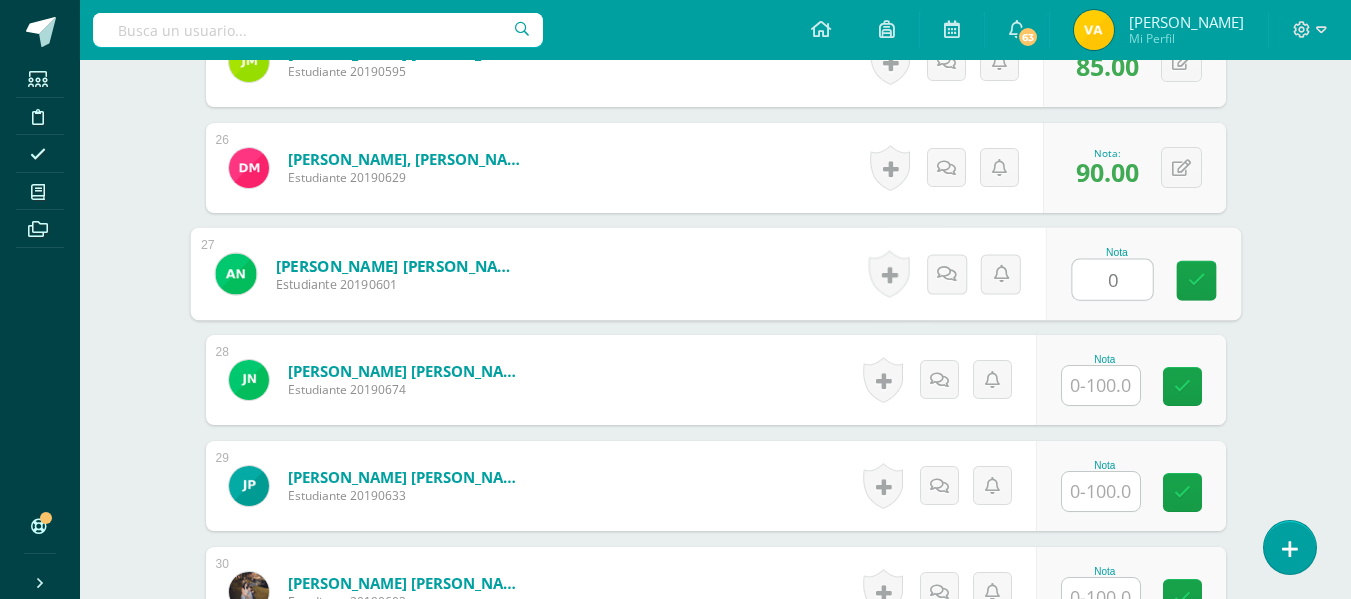 type on "0" 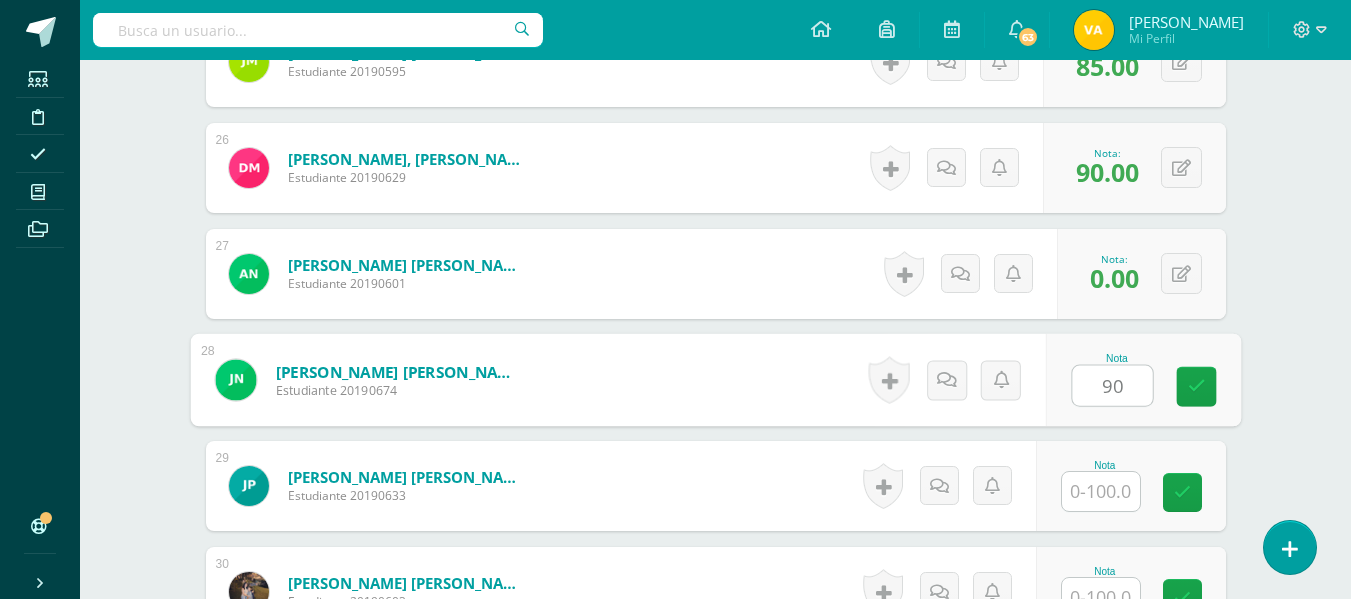 type on "90" 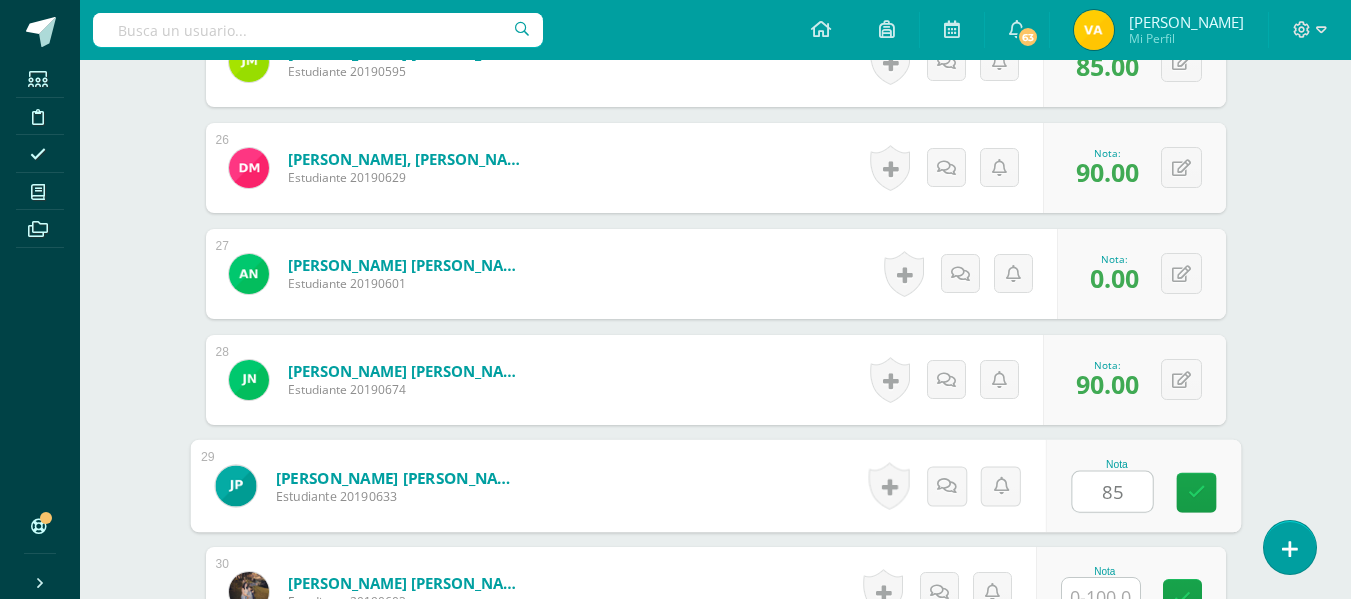 type on "85" 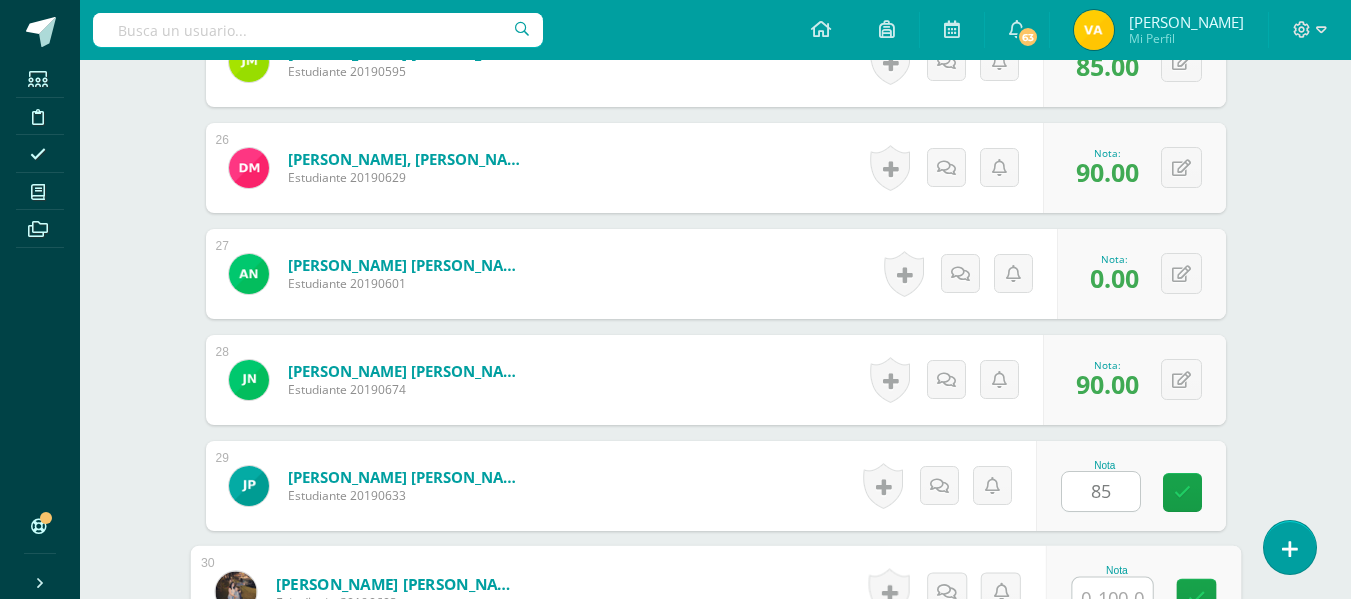 scroll, scrollTop: 3240, scrollLeft: 0, axis: vertical 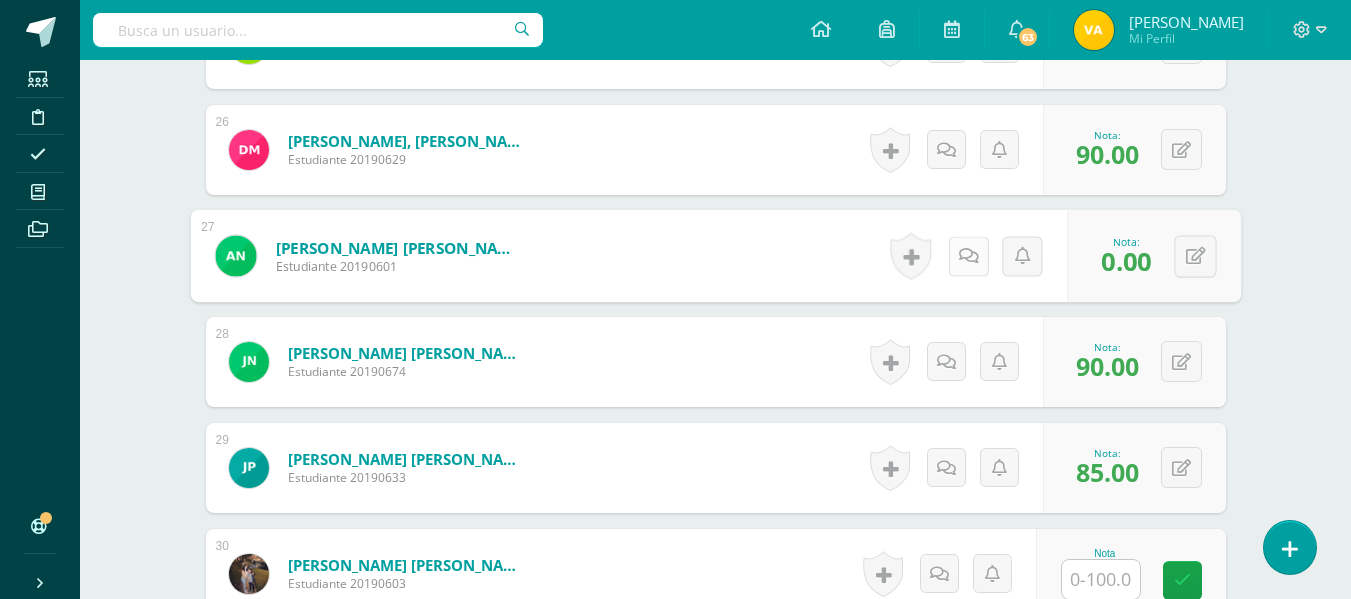 click at bounding box center (968, 255) 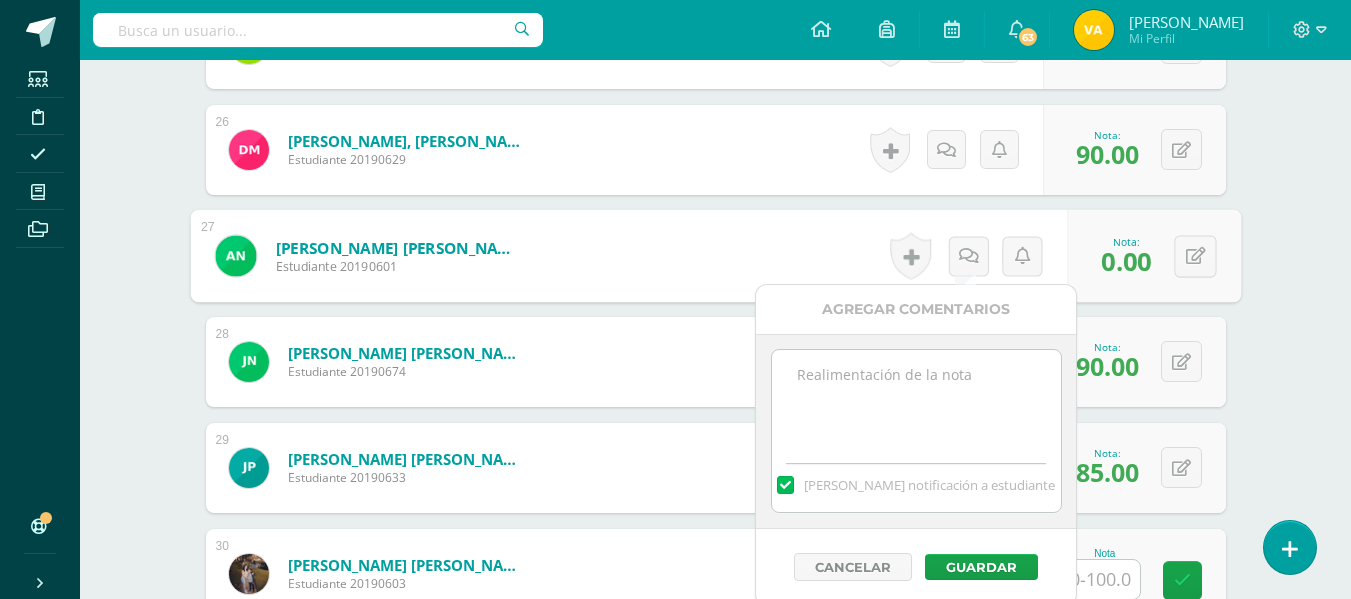 click at bounding box center [916, 400] 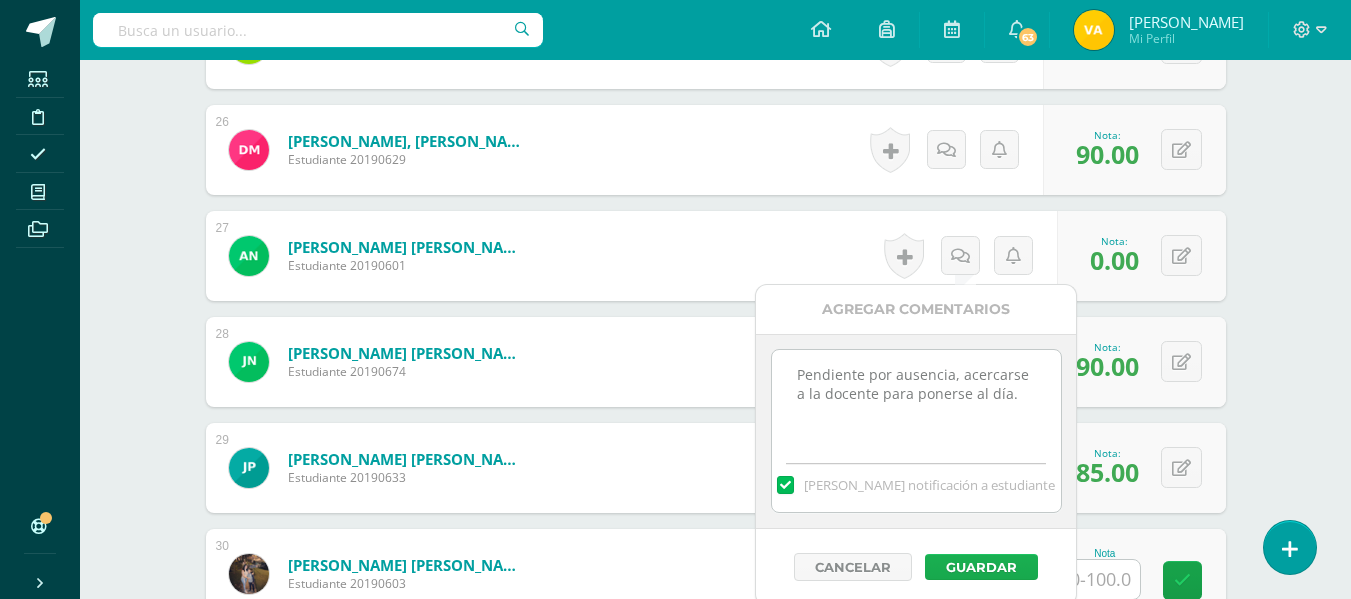 type on "Pendiente por ausencia, acercarse a la docente para ponerse al día." 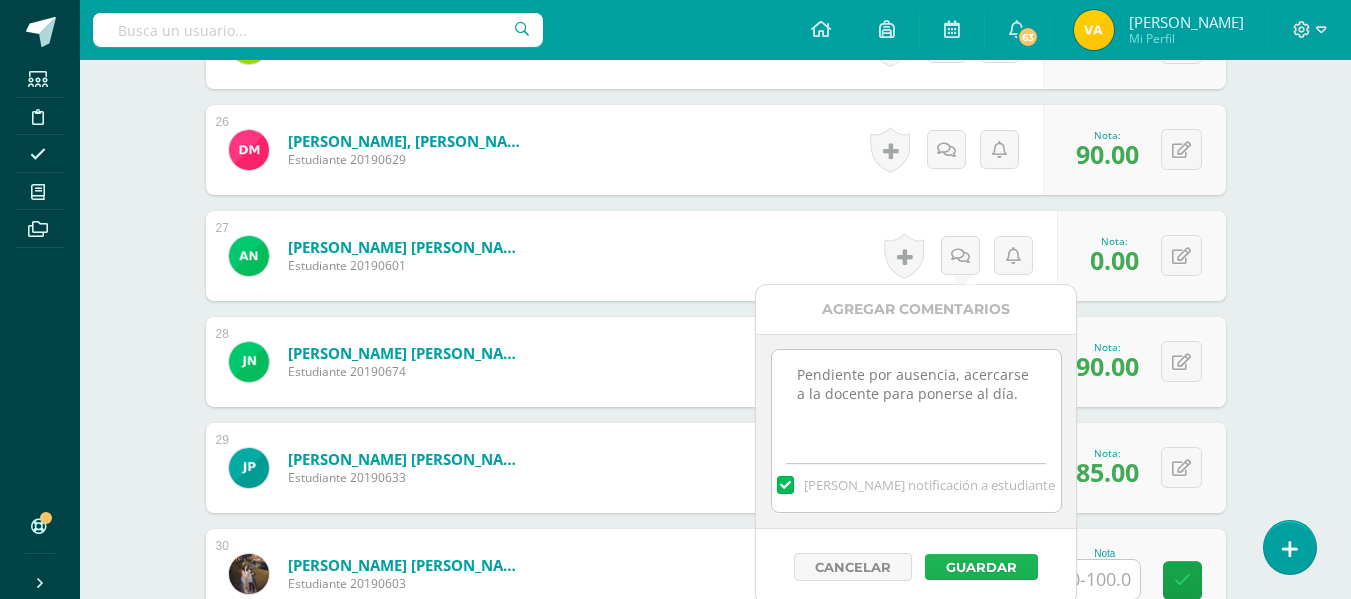 click on "Guardar" at bounding box center (981, 567) 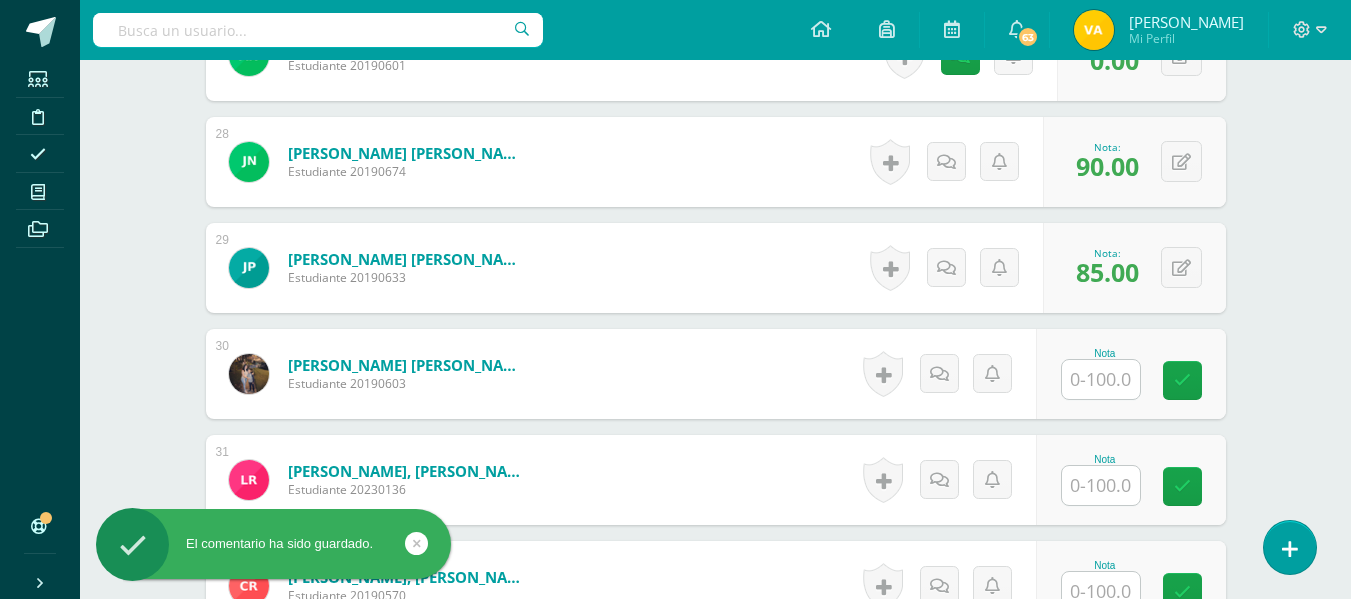 scroll, scrollTop: 3540, scrollLeft: 0, axis: vertical 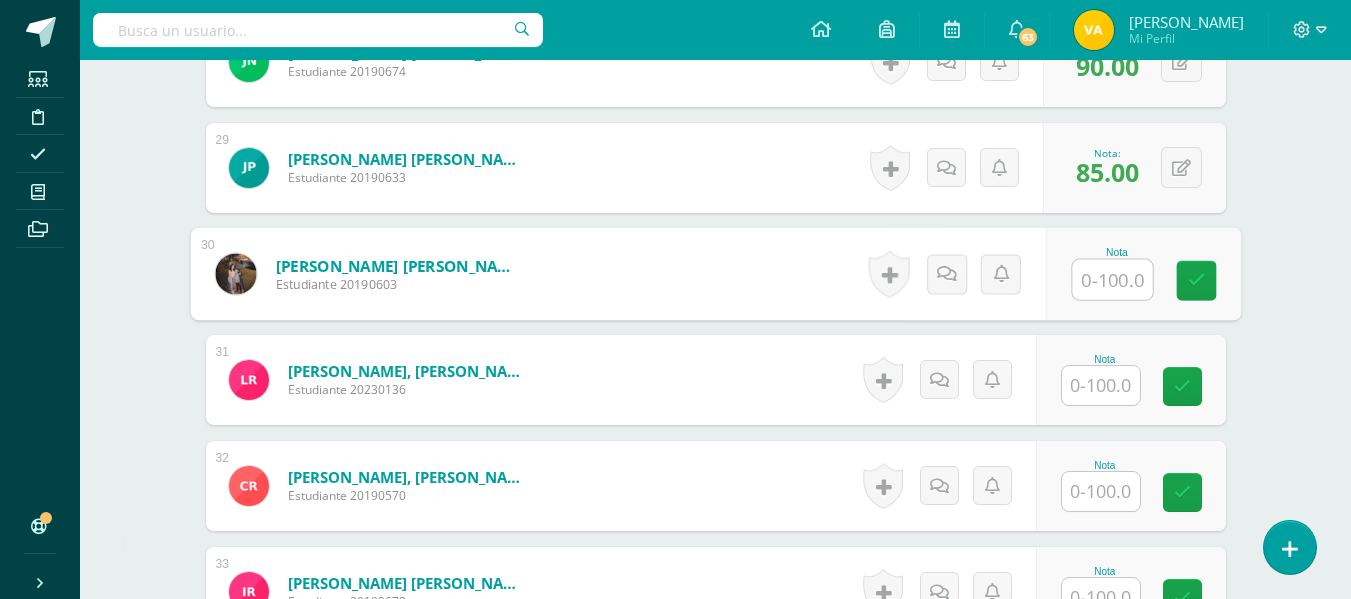 click at bounding box center (1112, 280) 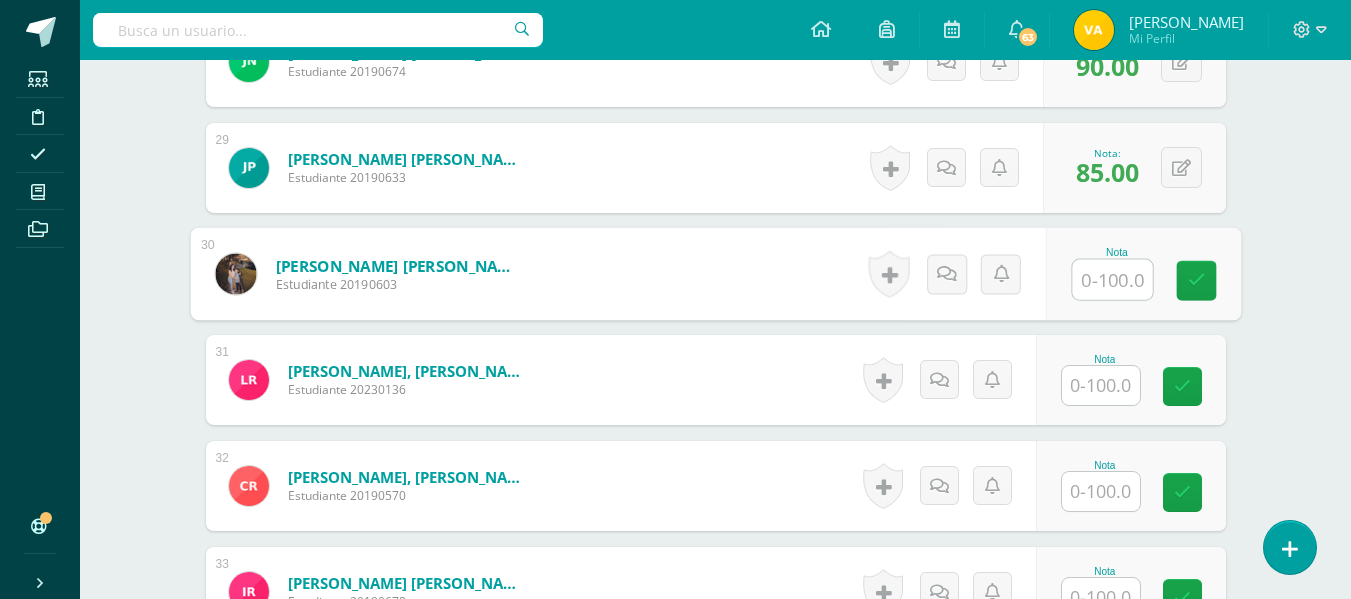 click at bounding box center (1112, 280) 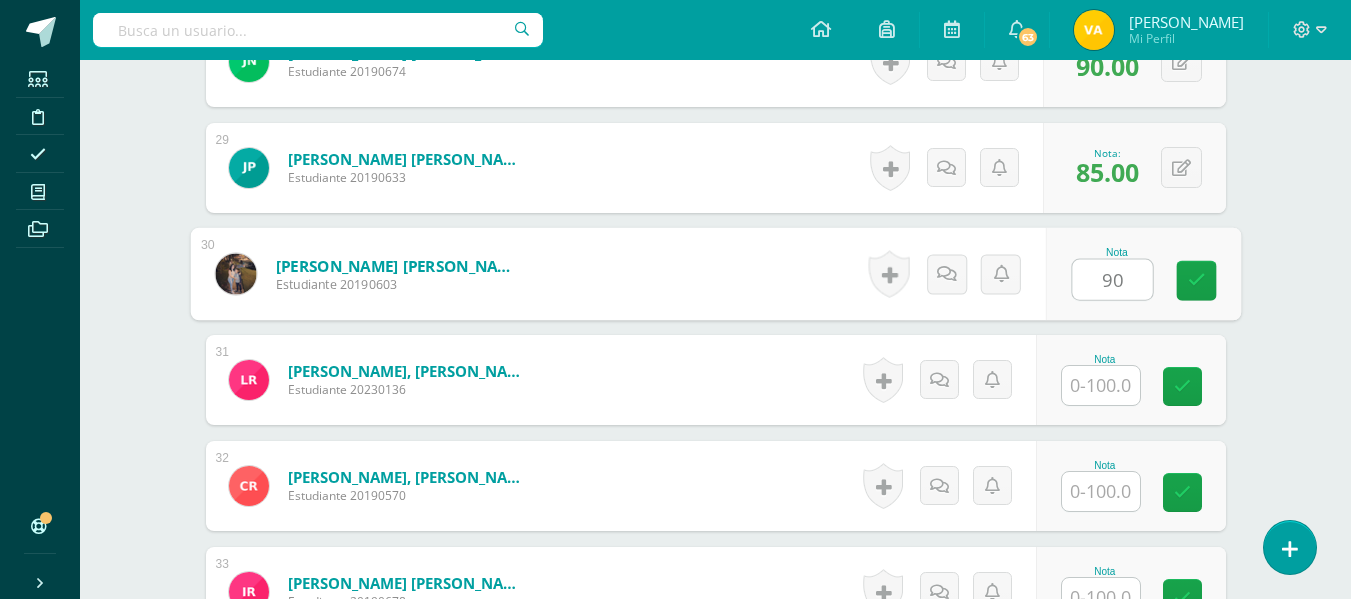 type on "90" 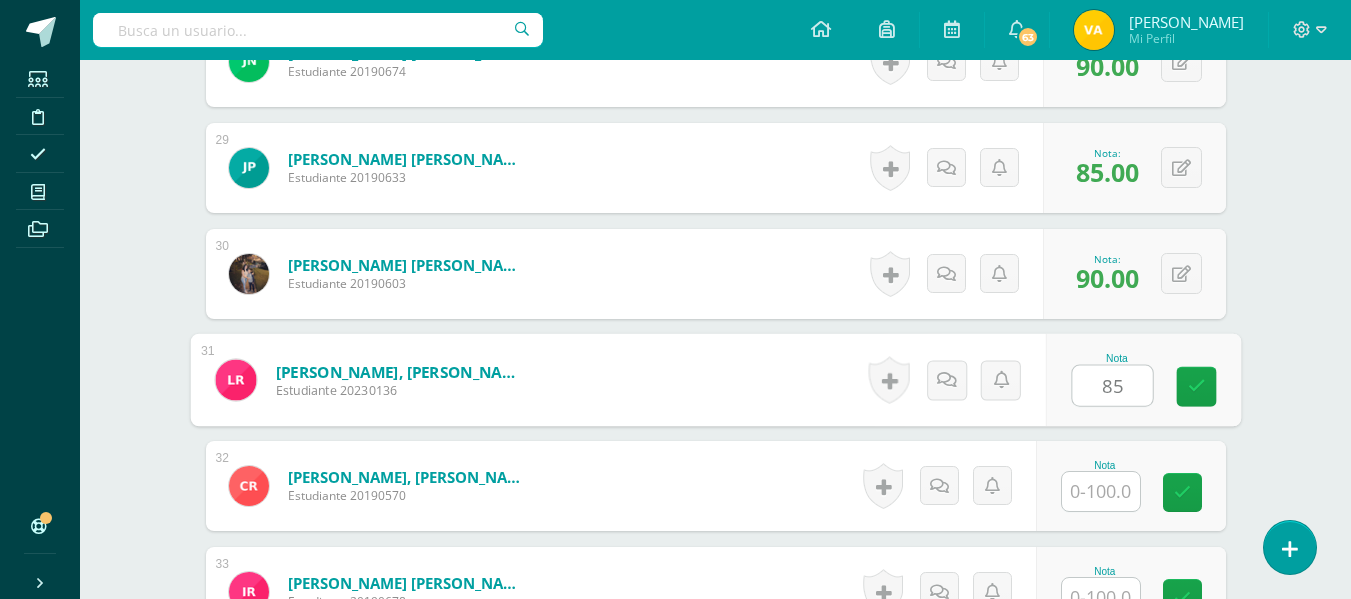 type on "85" 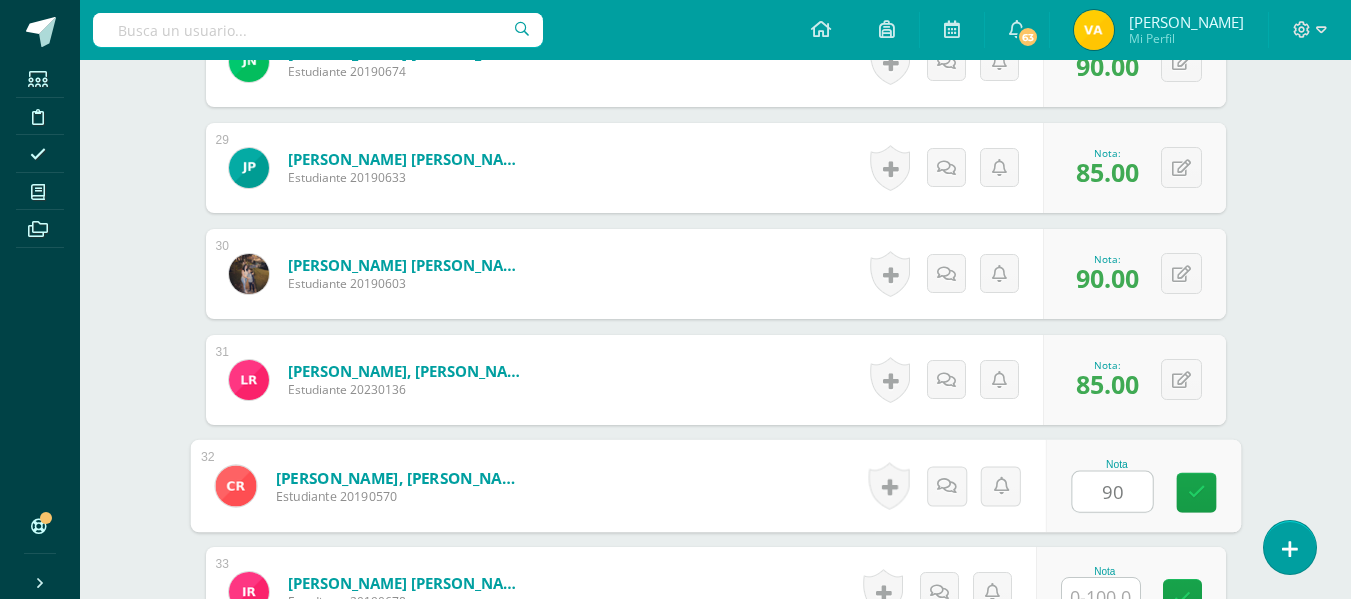 type on "90" 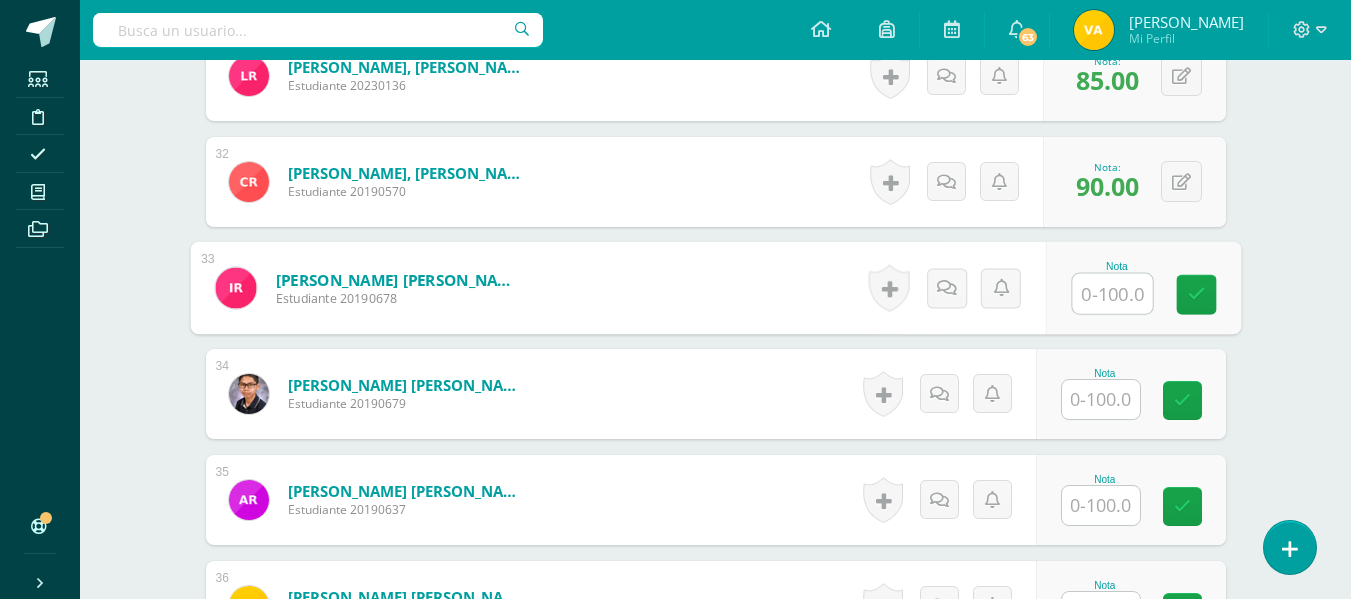 scroll, scrollTop: 3858, scrollLeft: 0, axis: vertical 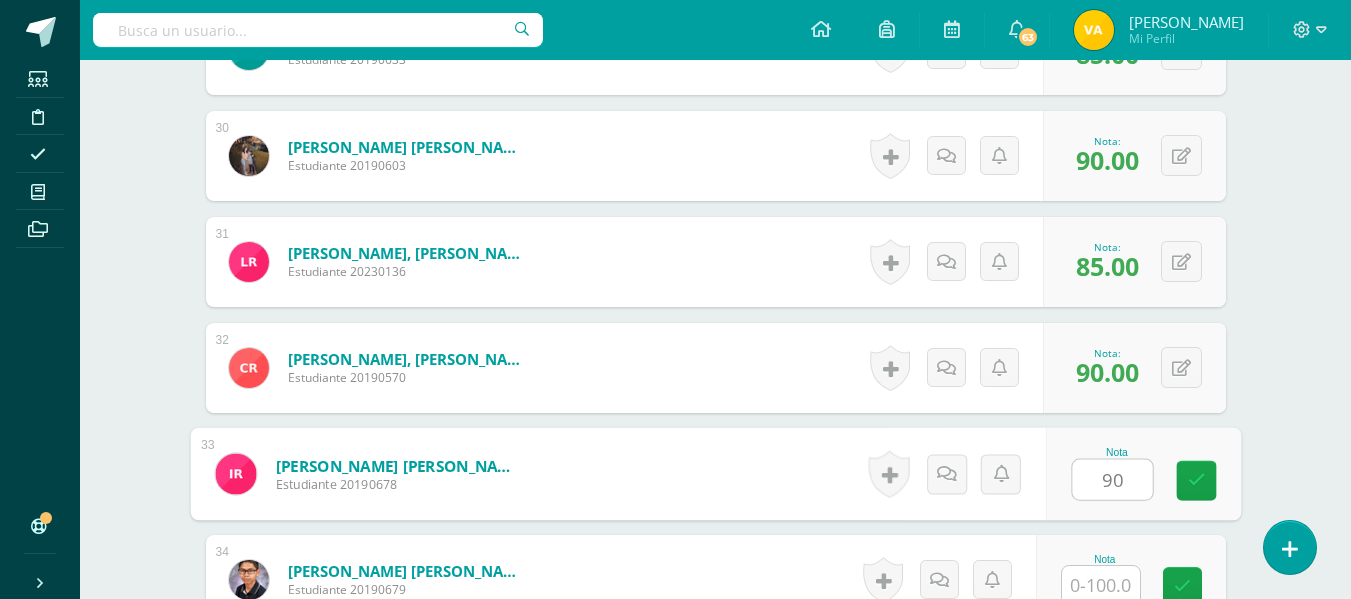 type on "90" 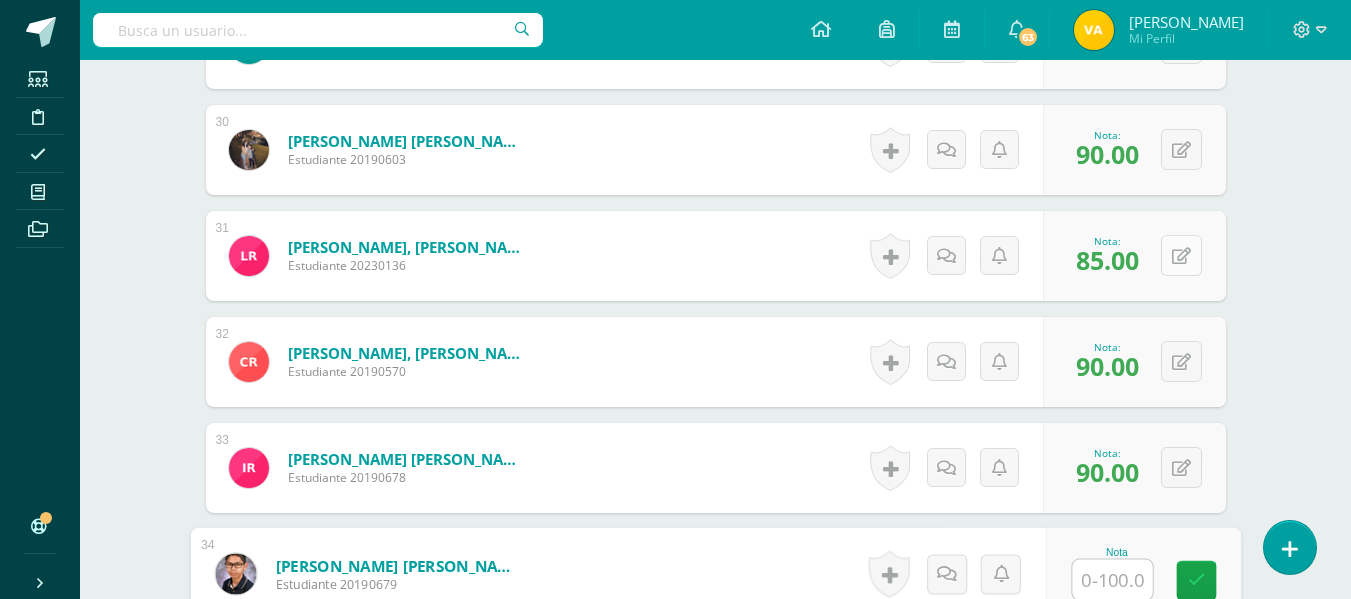 click at bounding box center [1181, 256] 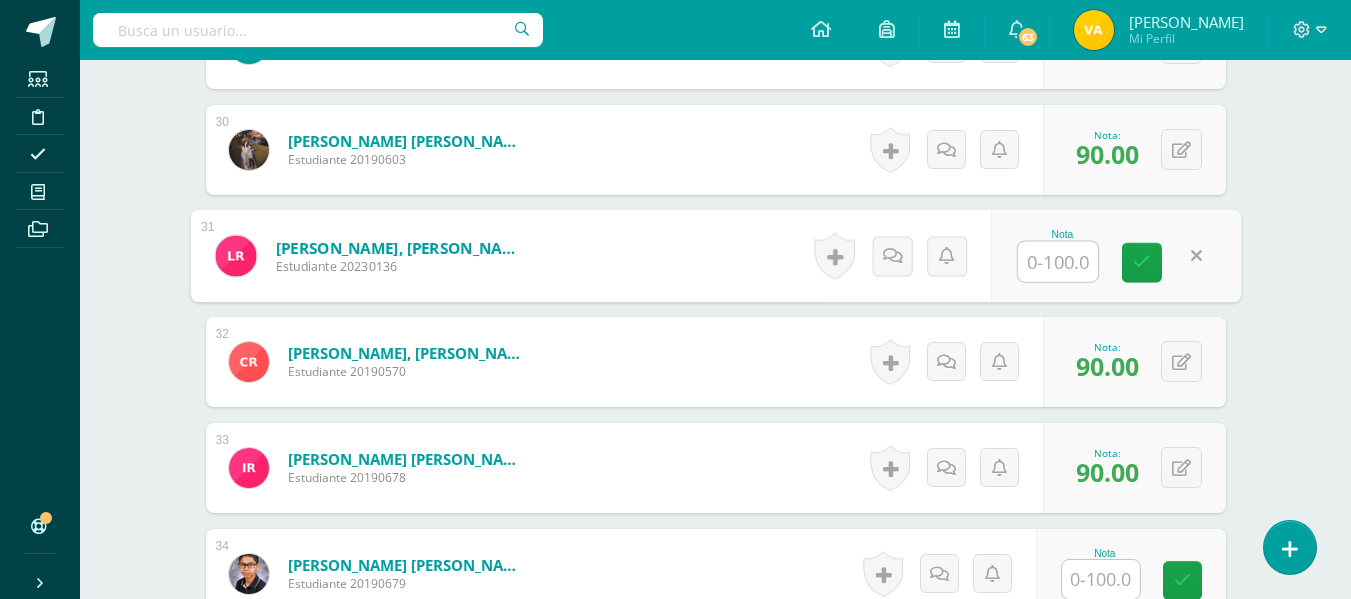 type on "0" 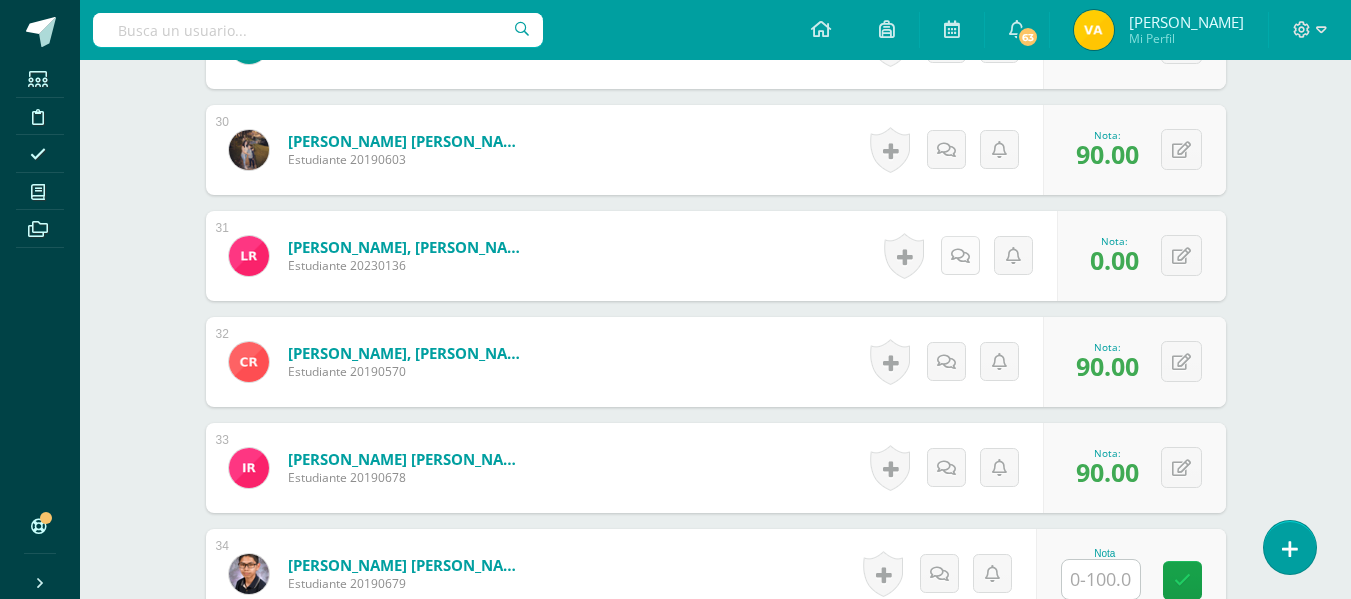 click at bounding box center [960, 256] 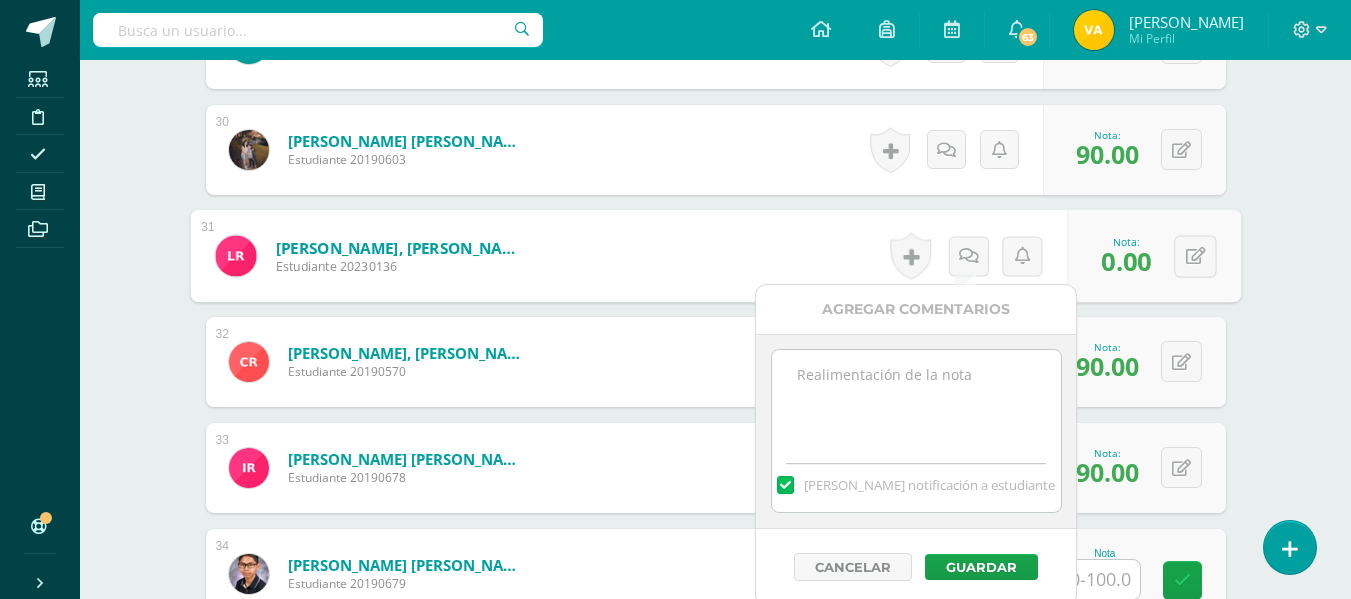 click at bounding box center [916, 400] 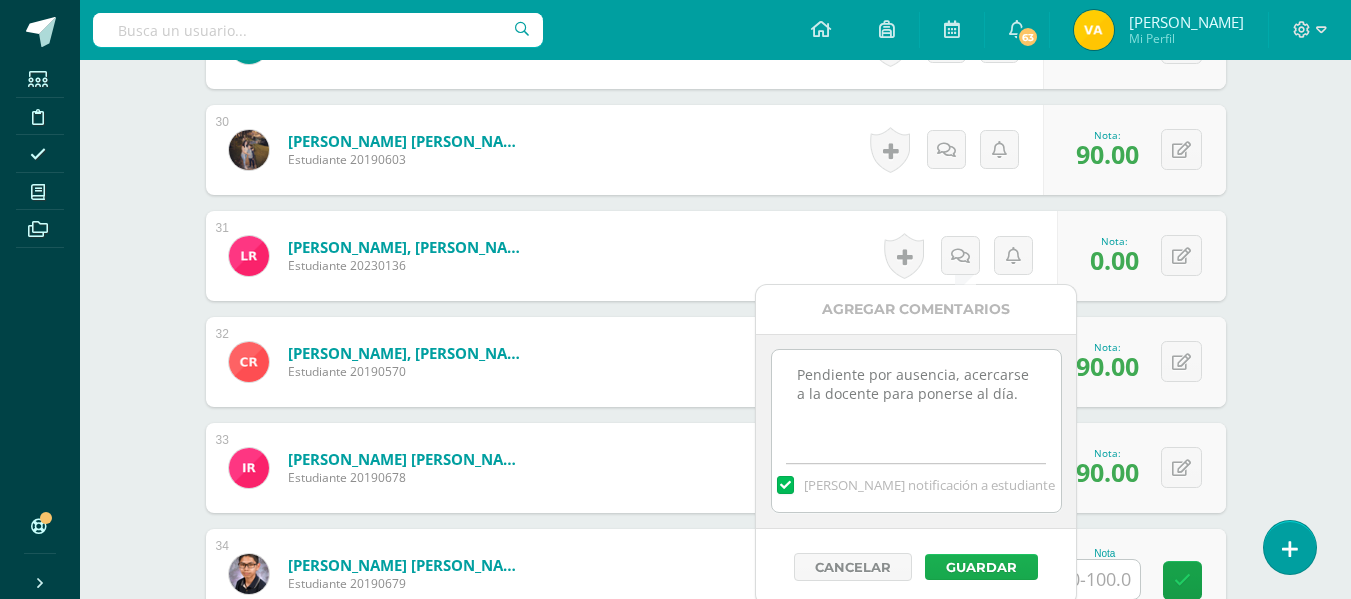 type on "Pendiente por ausencia, acercarse a la docente para ponerse al día." 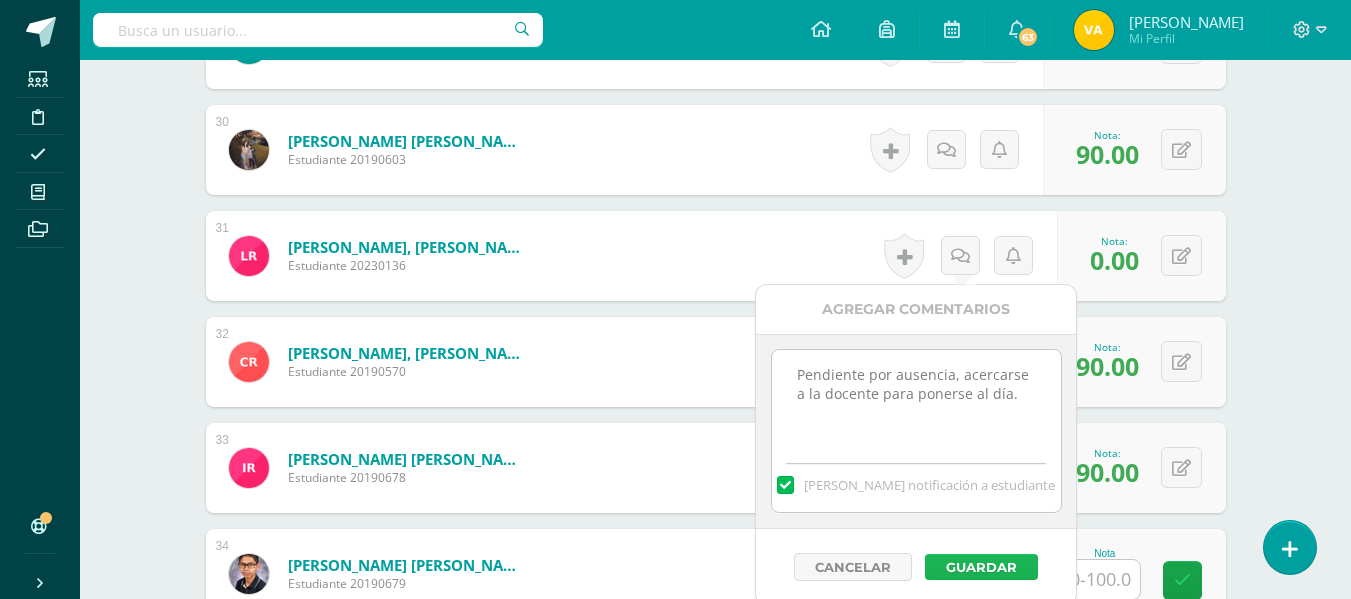 click on "Guardar" at bounding box center [981, 567] 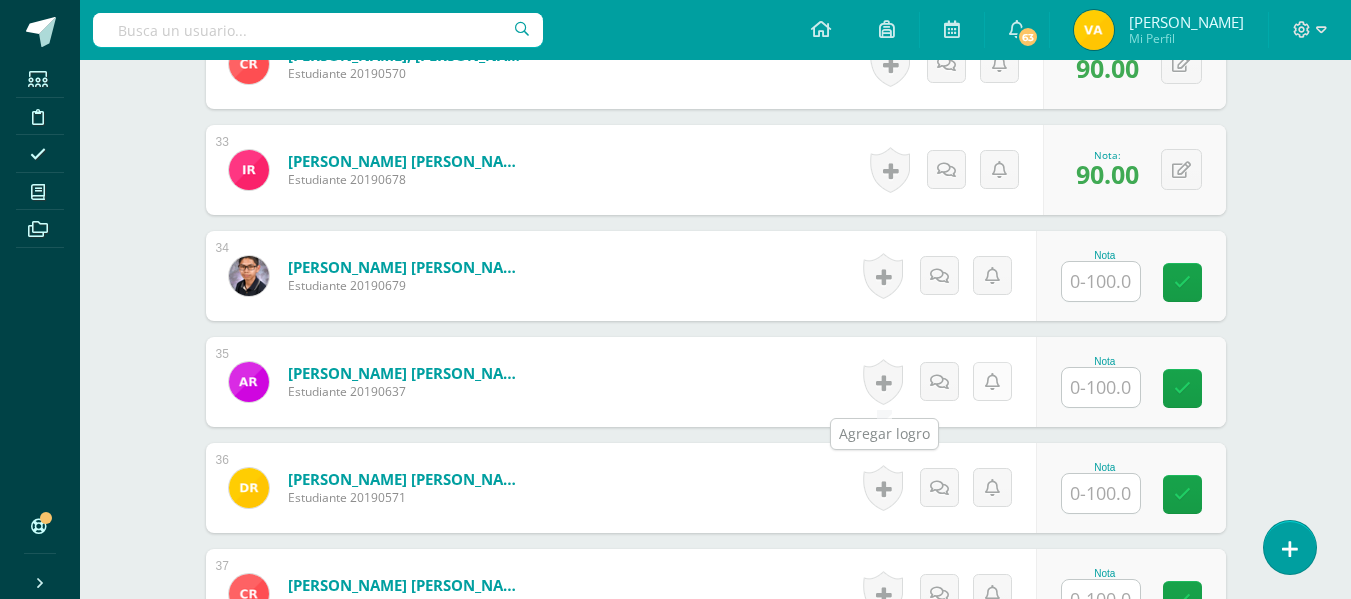 scroll, scrollTop: 3964, scrollLeft: 0, axis: vertical 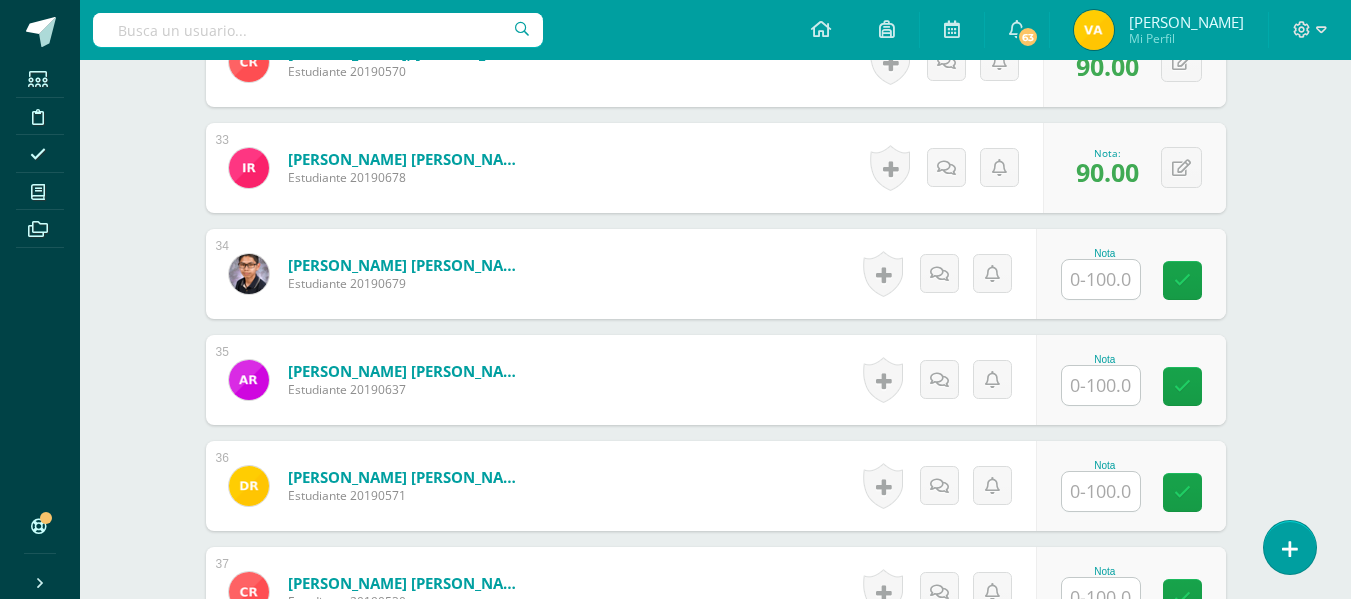 click at bounding box center (1101, 279) 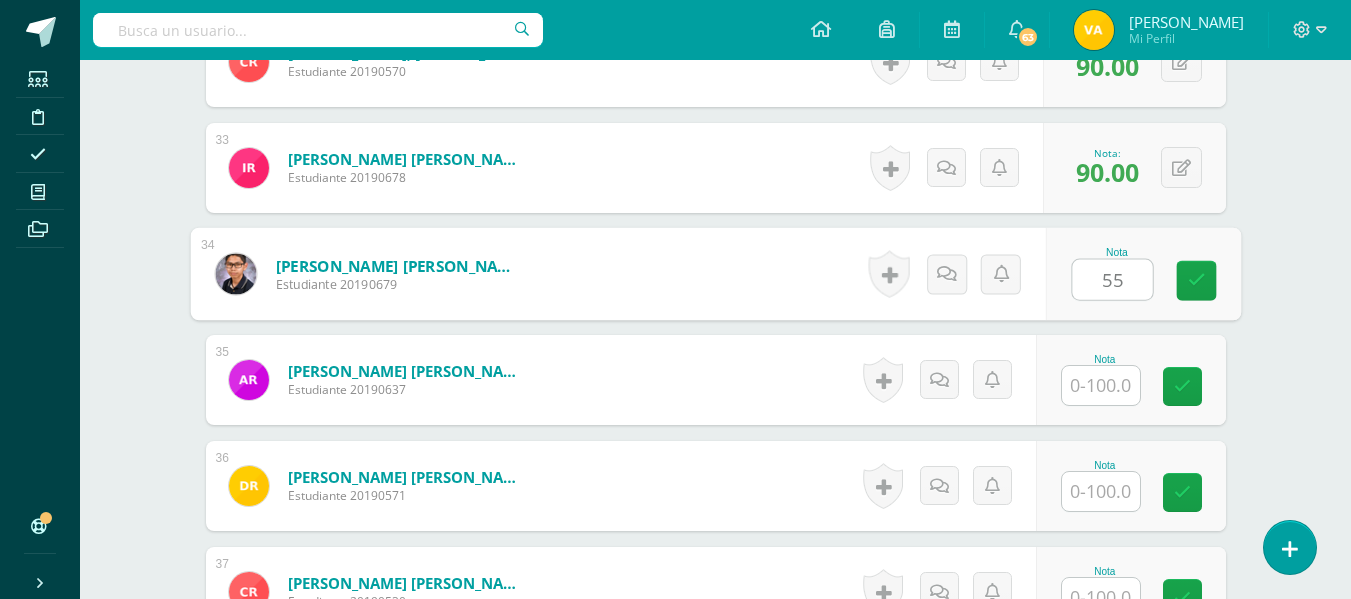 type on "55" 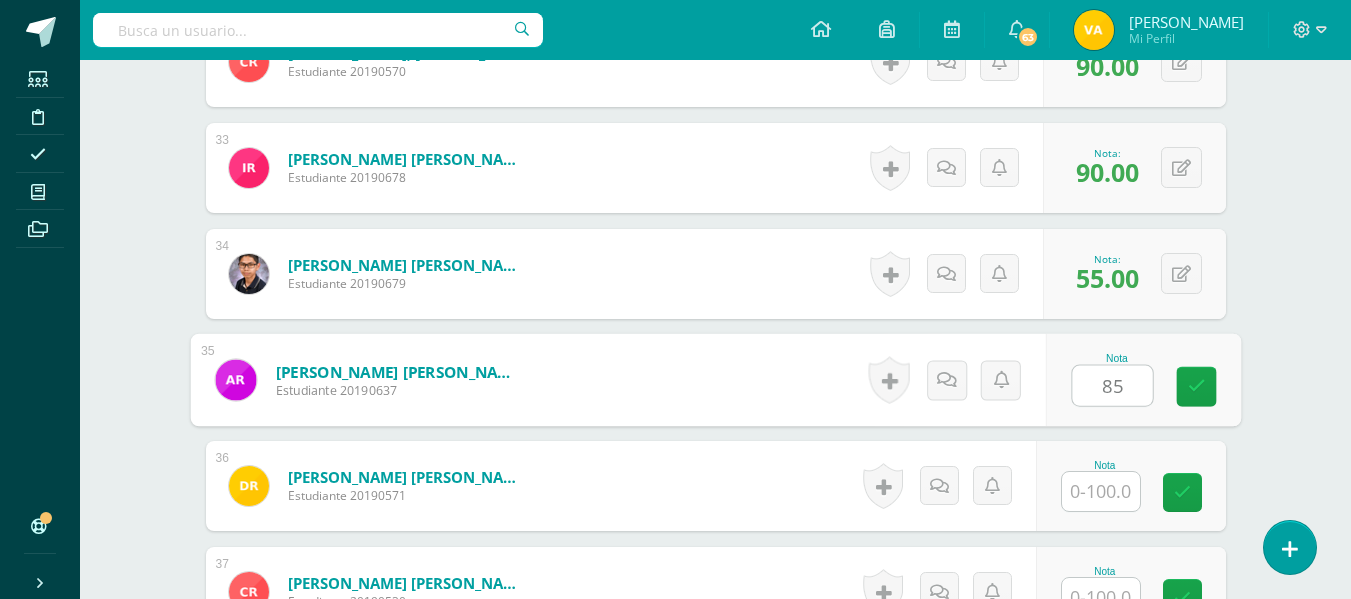 type on "85" 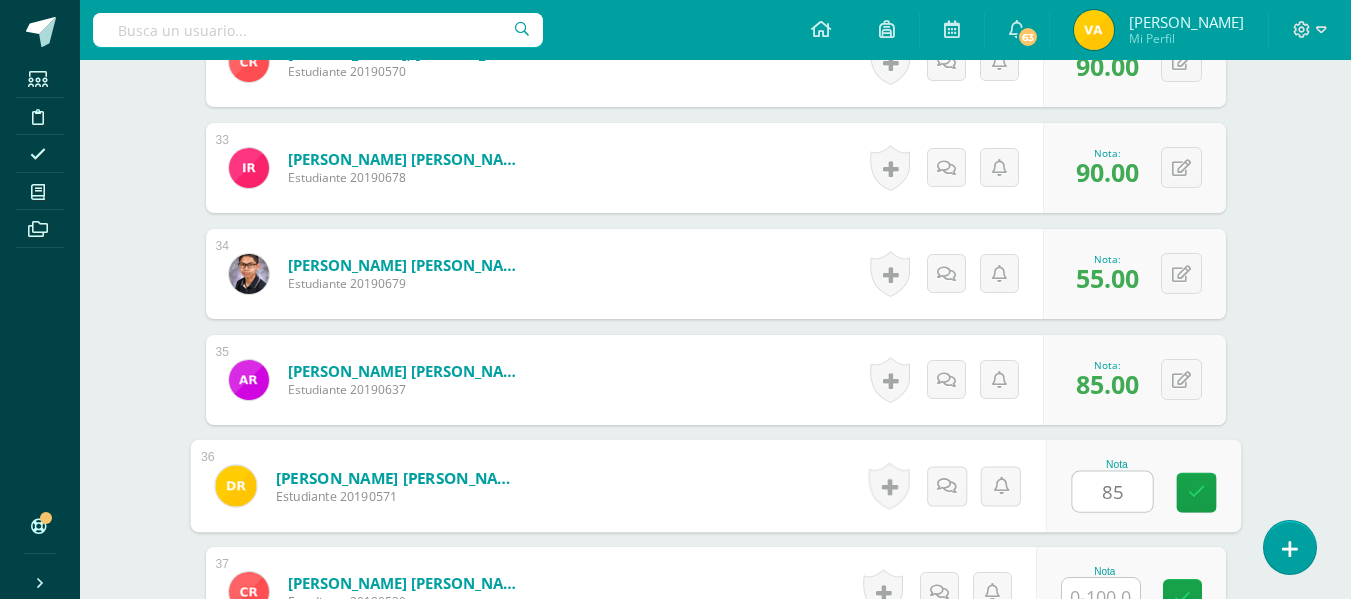 type on "85" 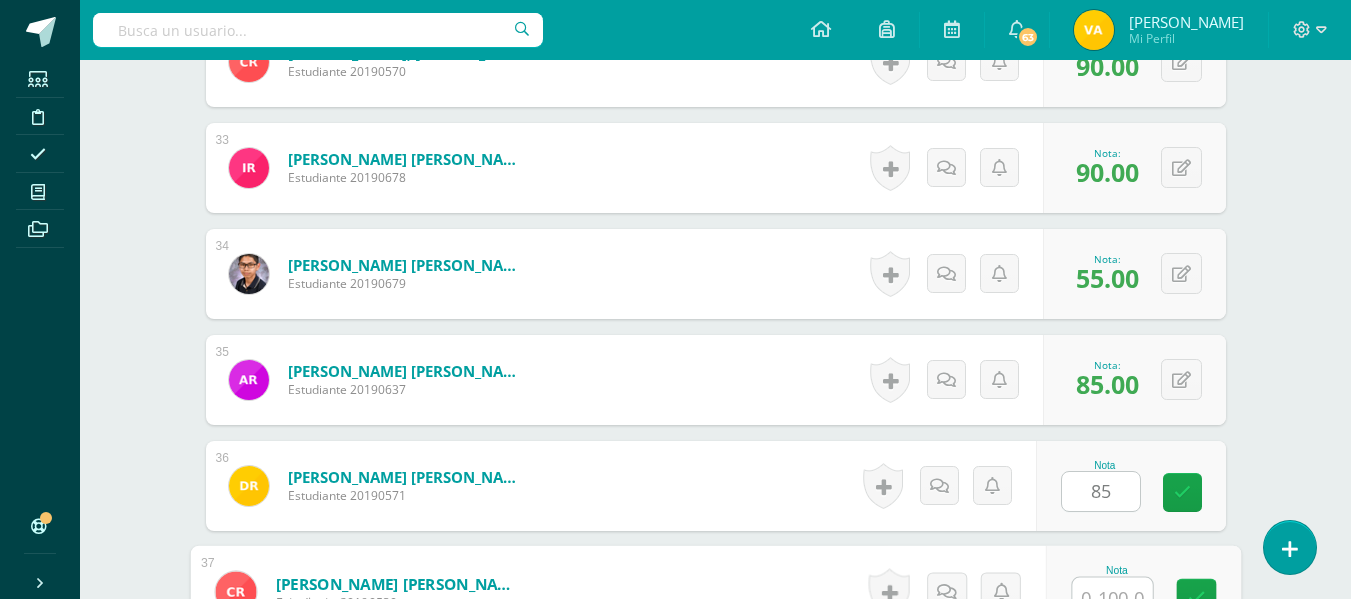 scroll, scrollTop: 3982, scrollLeft: 0, axis: vertical 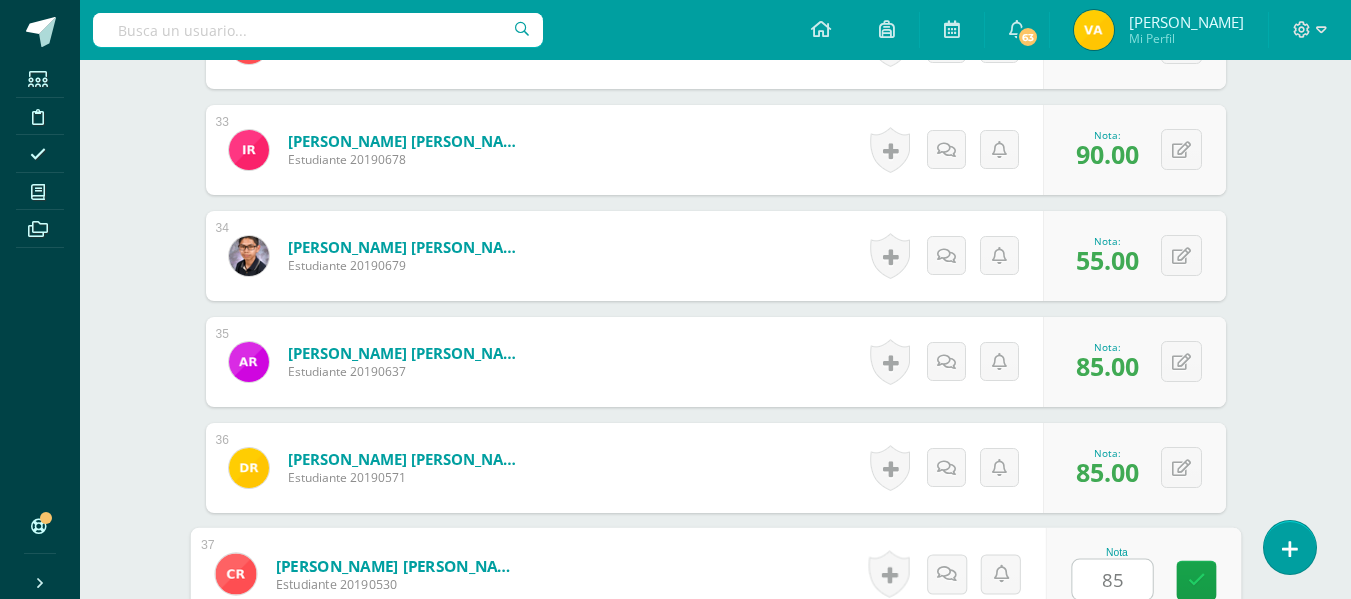 type on "85" 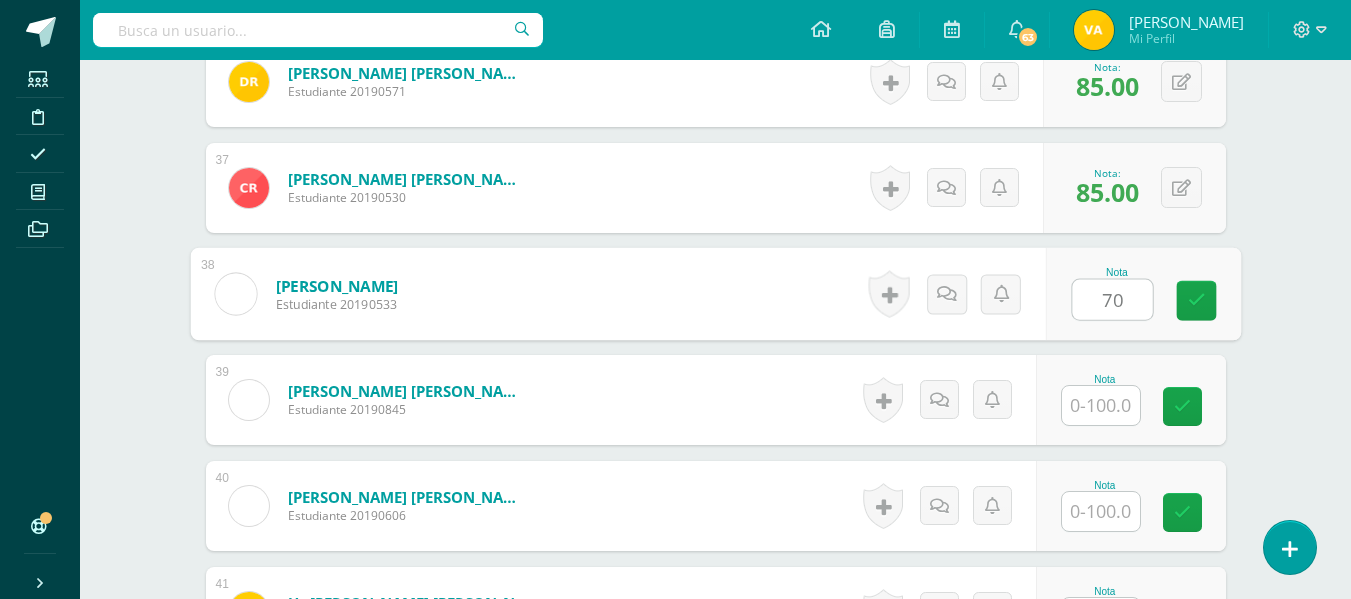 type on "70" 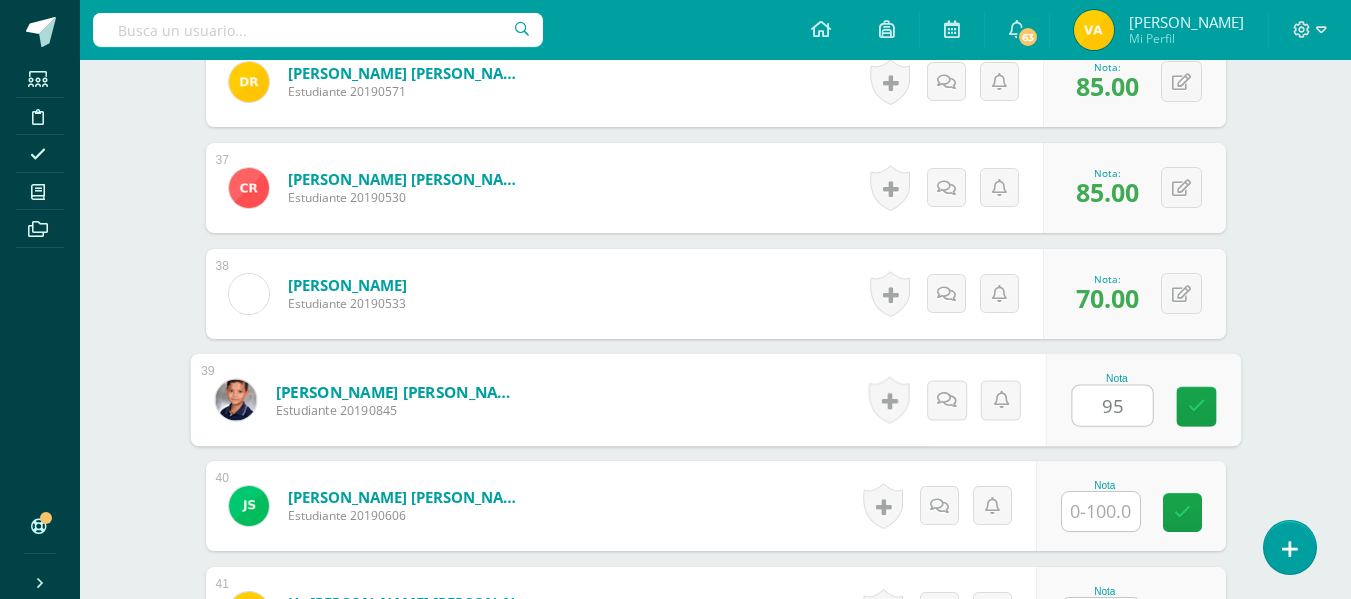 type on "95" 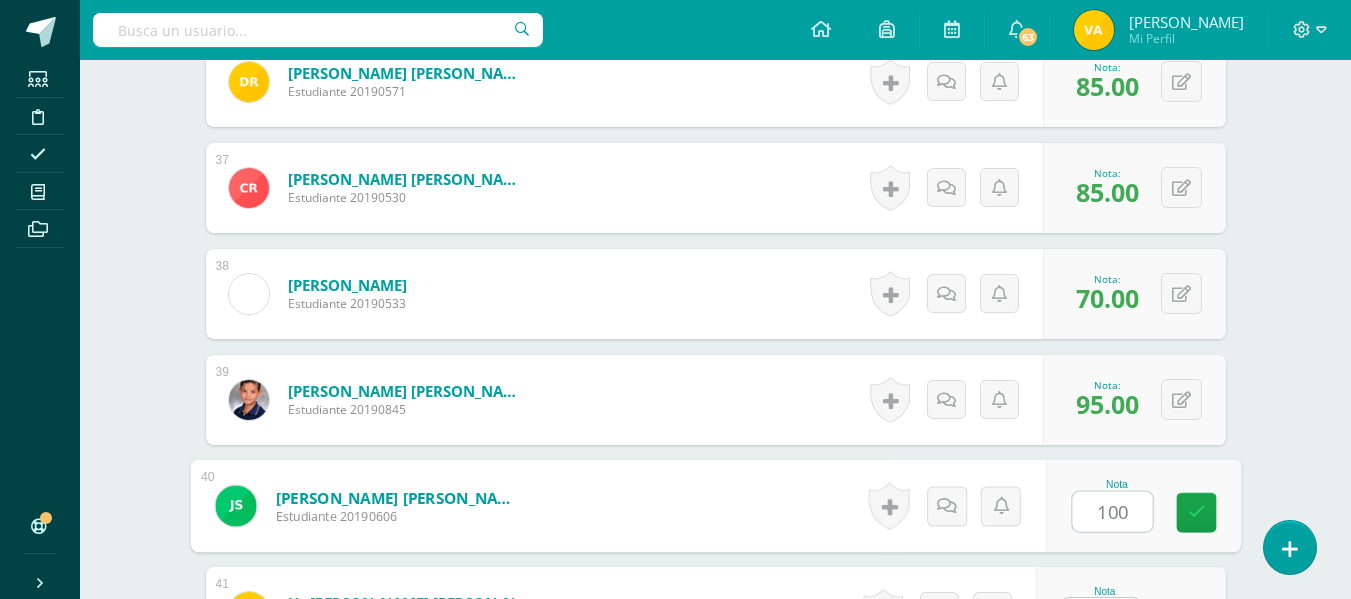 type on "100" 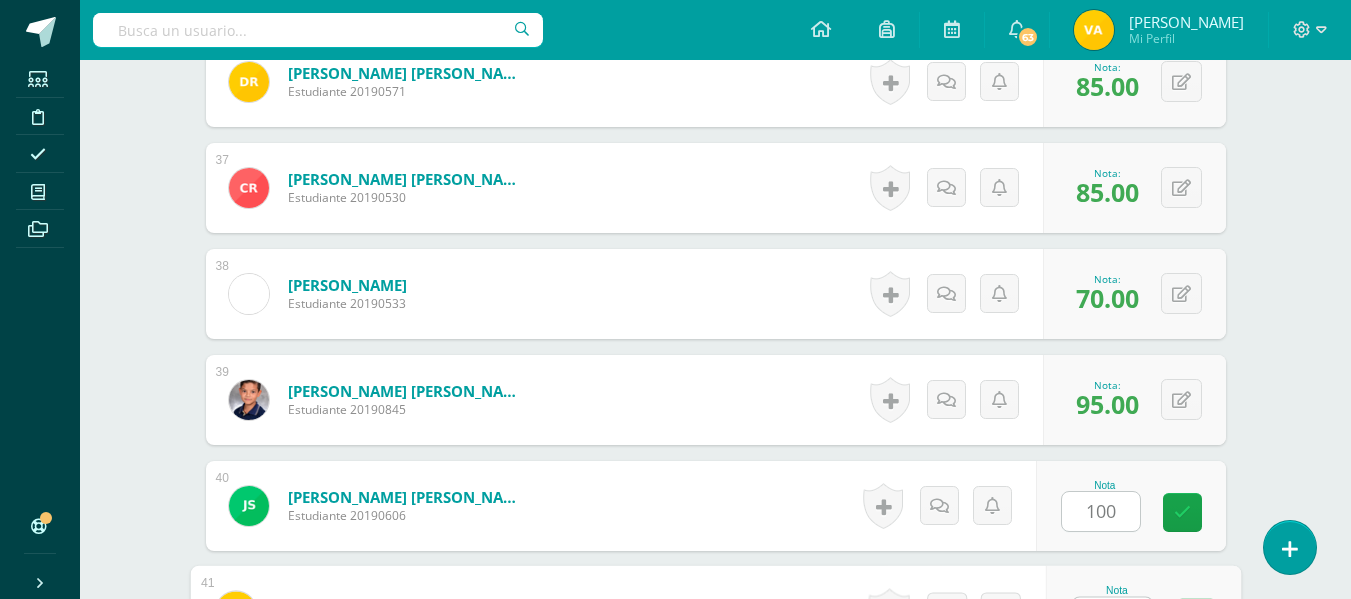 scroll, scrollTop: 4406, scrollLeft: 0, axis: vertical 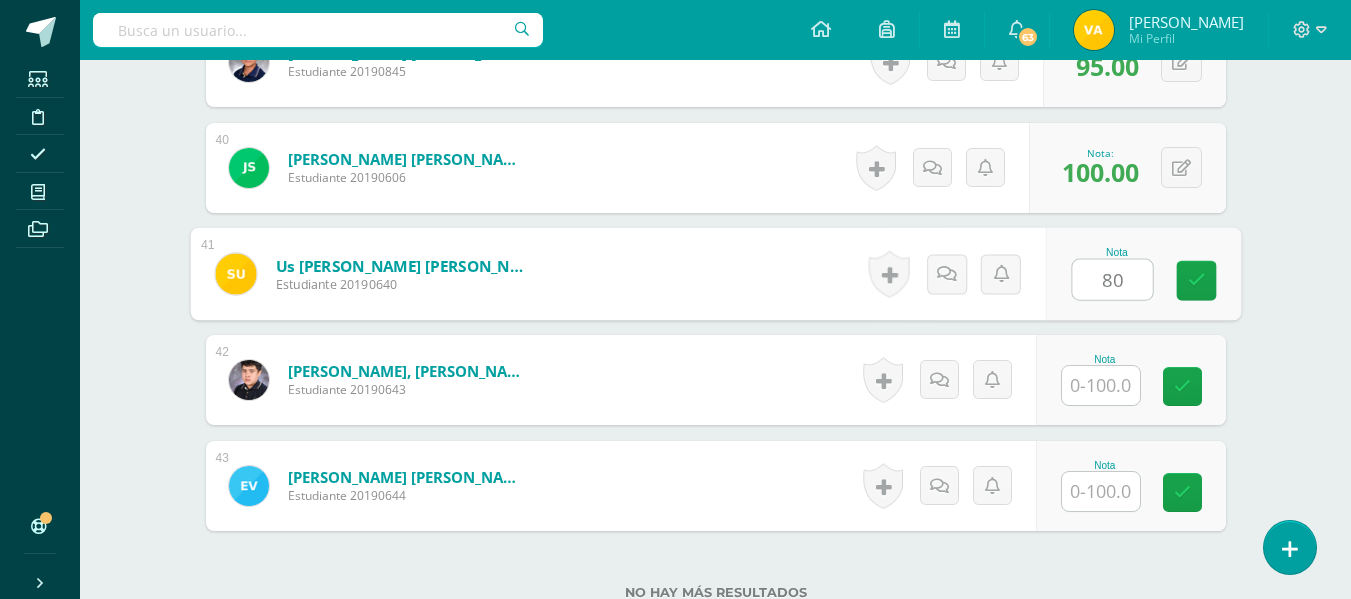 type on "80" 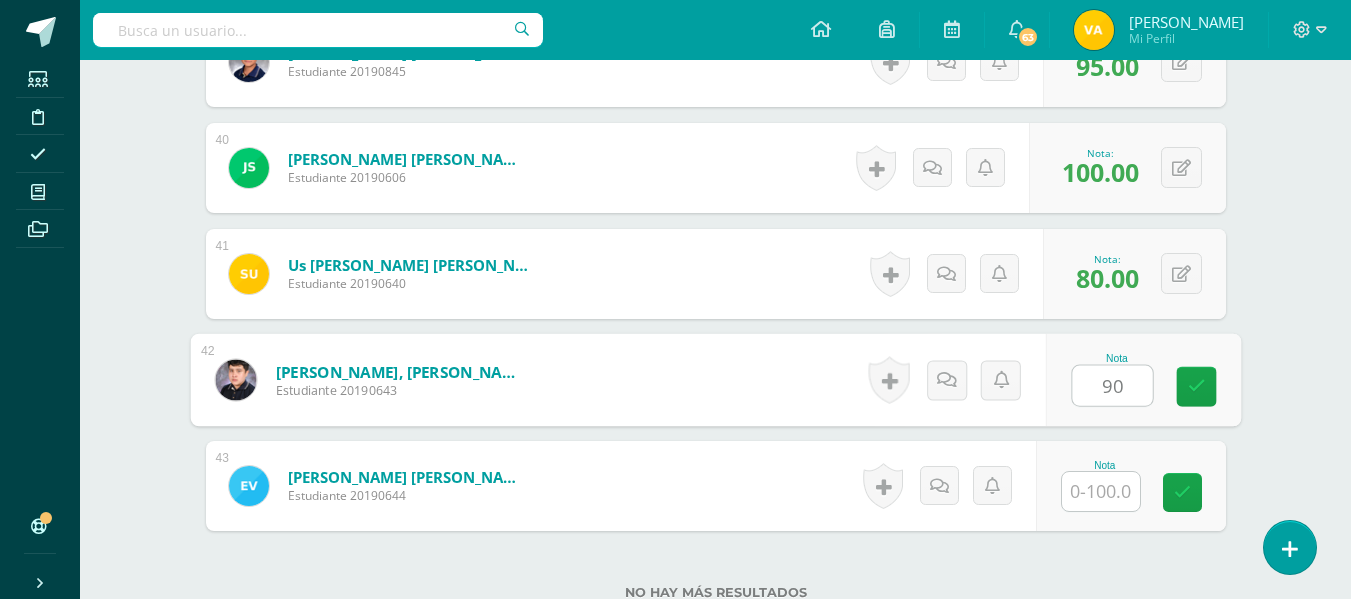 type on "90" 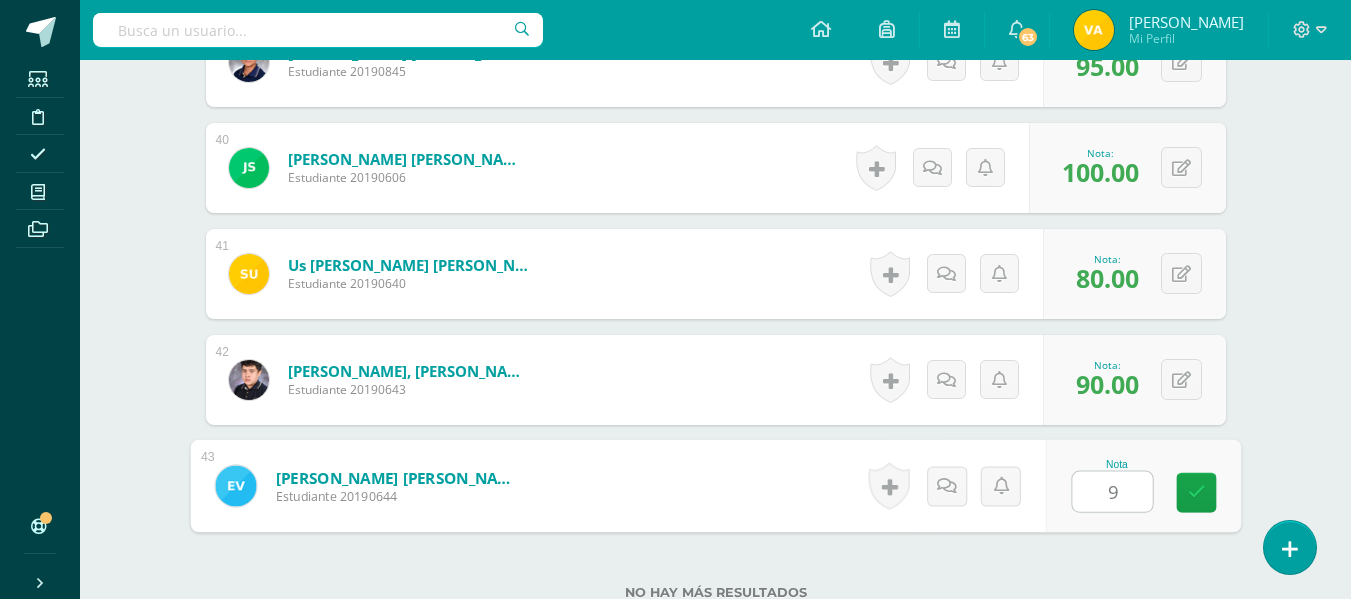 type on "95" 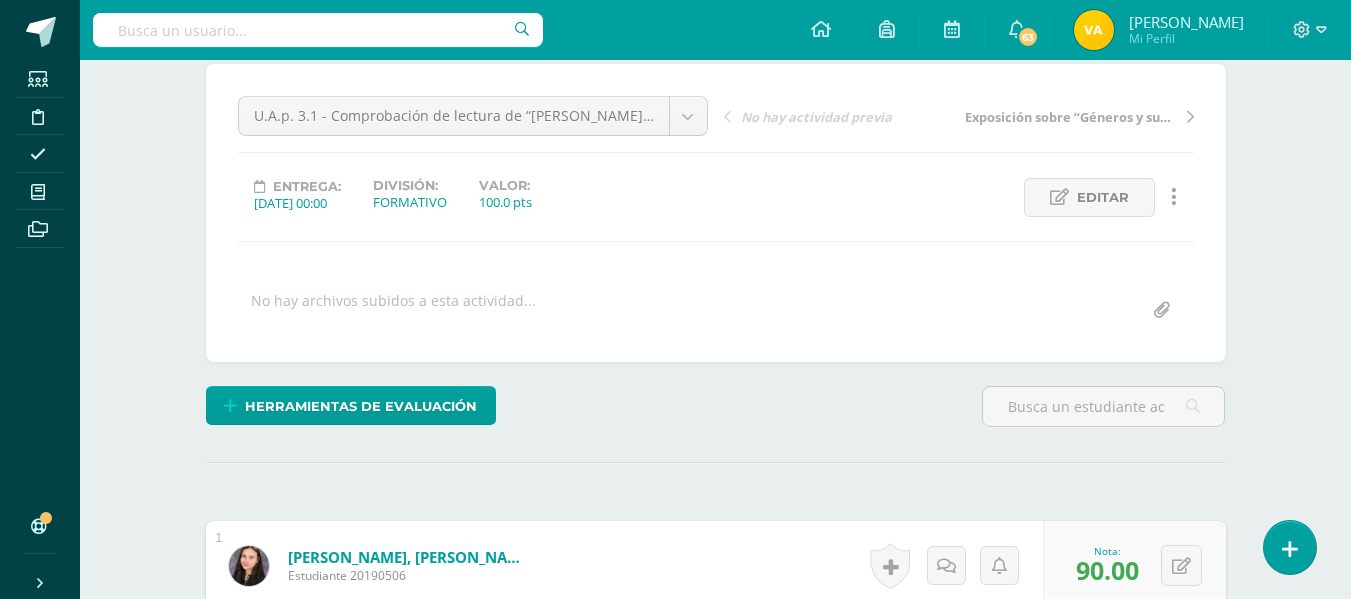 scroll, scrollTop: 0, scrollLeft: 0, axis: both 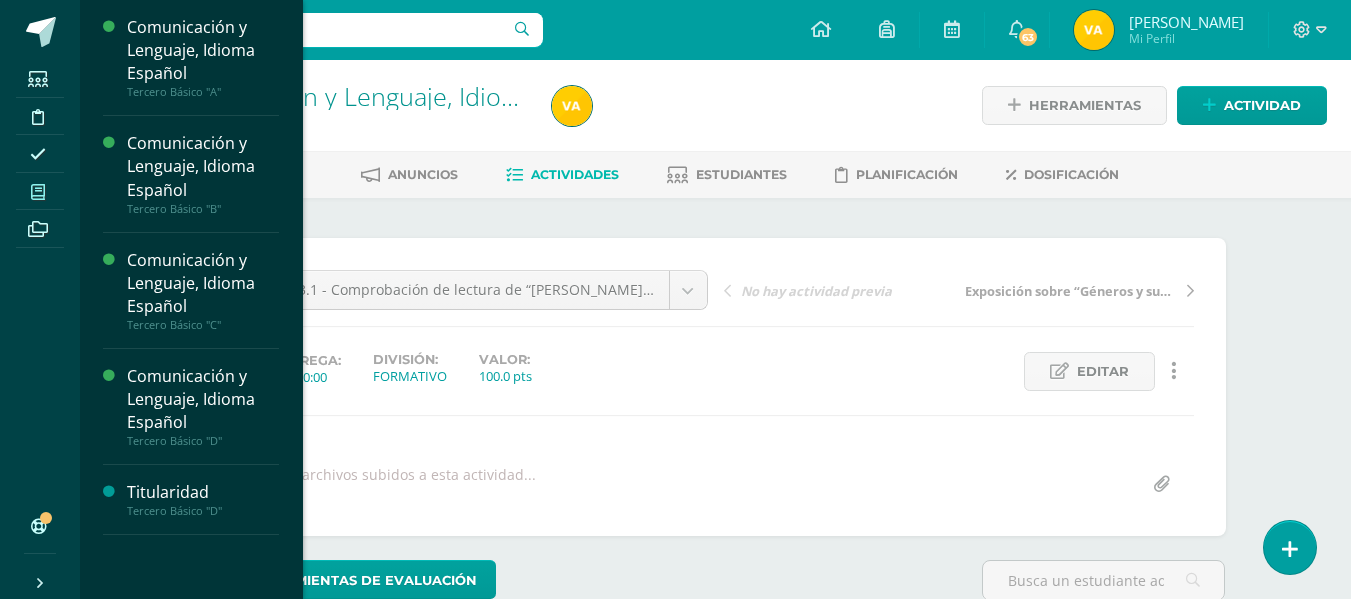 click at bounding box center (38, 191) 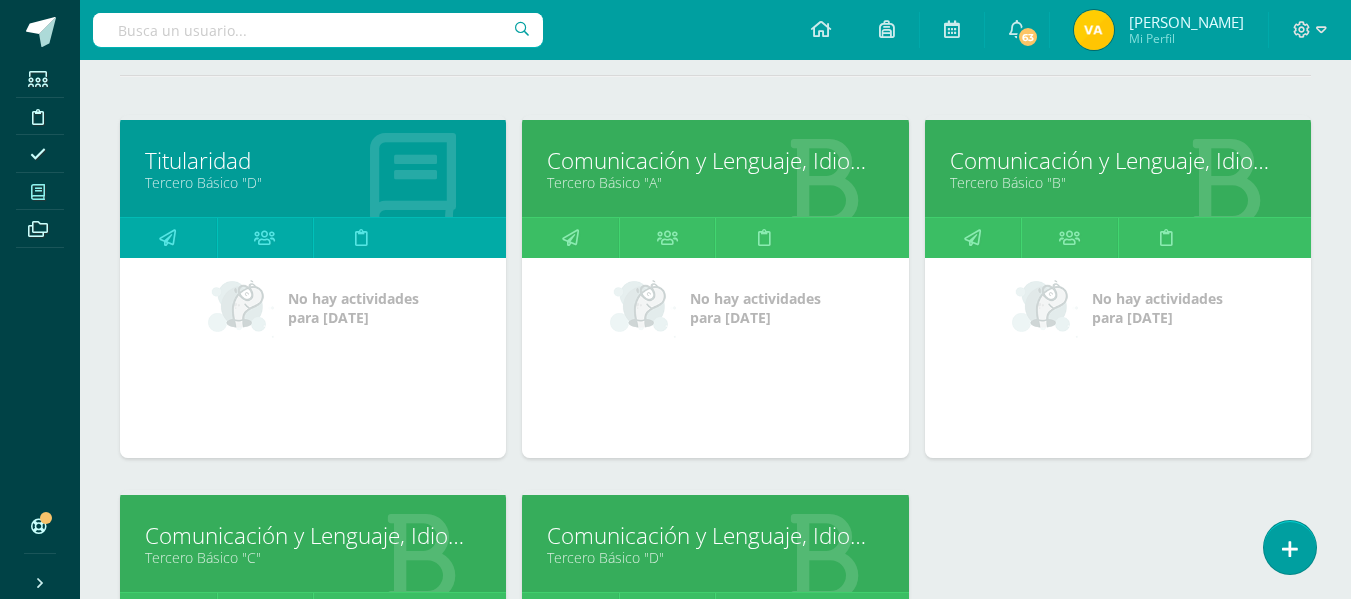 scroll, scrollTop: 656, scrollLeft: 0, axis: vertical 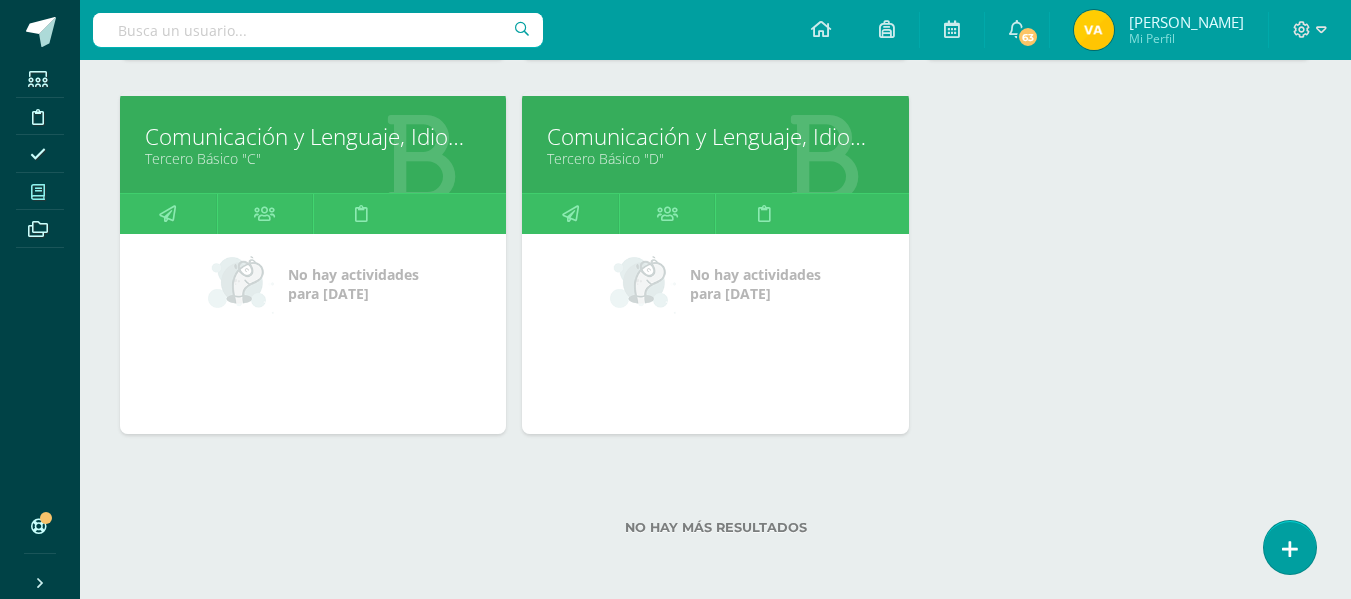 click on "Tercero Básico "D"" at bounding box center [715, 158] 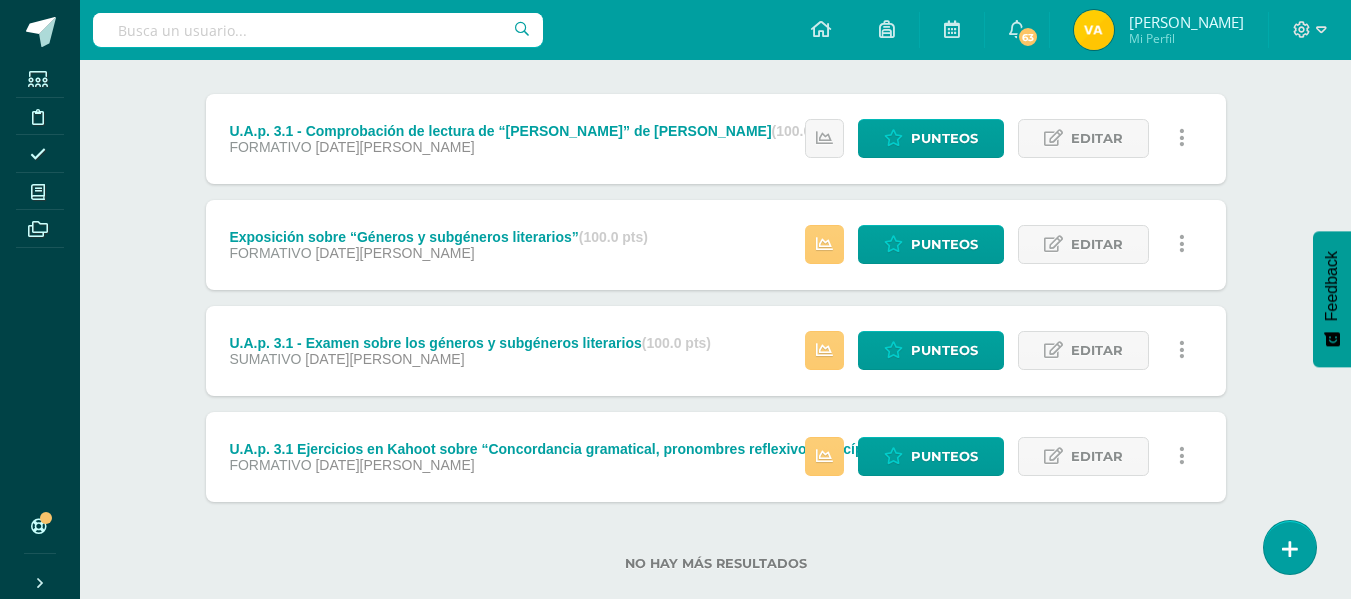 scroll, scrollTop: 280, scrollLeft: 0, axis: vertical 